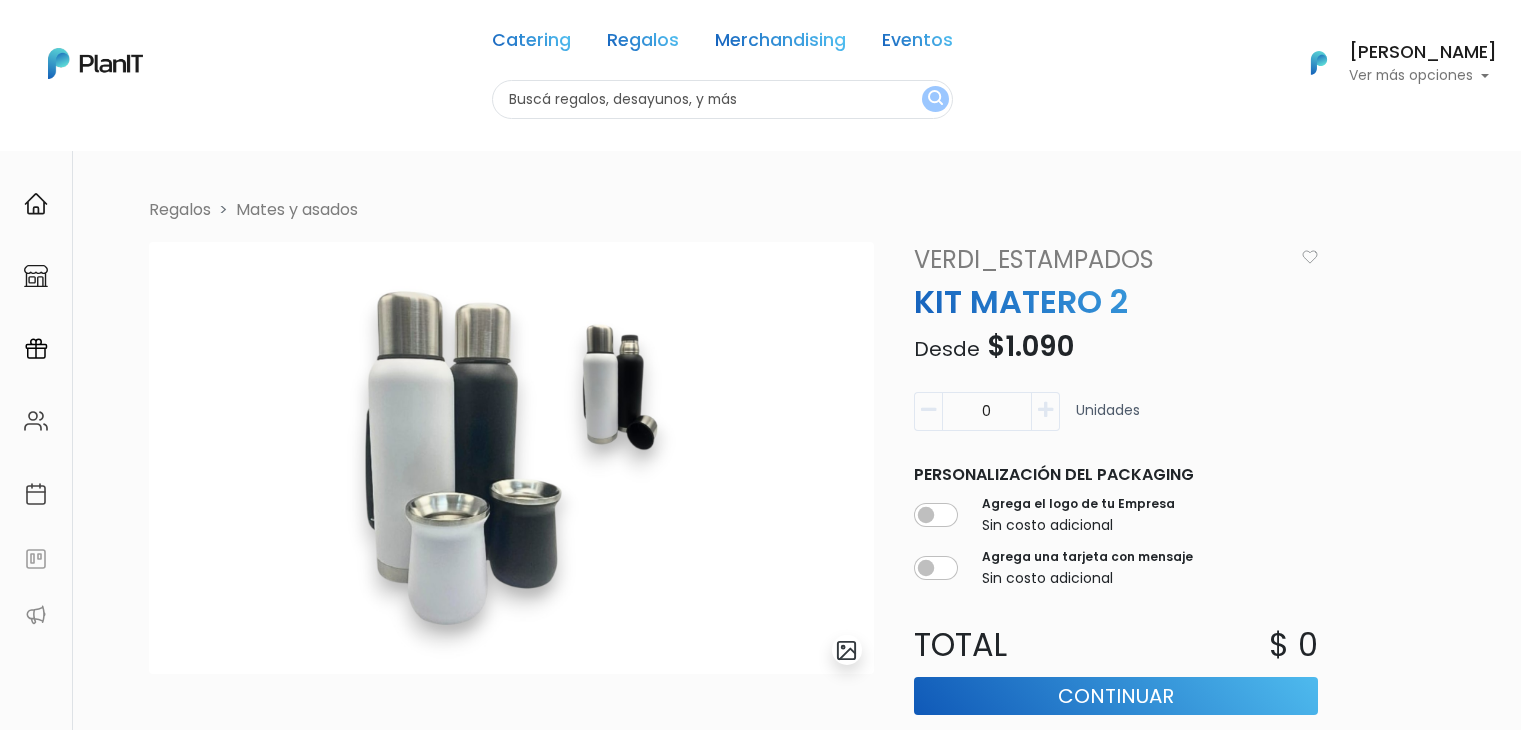 scroll, scrollTop: 0, scrollLeft: 0, axis: both 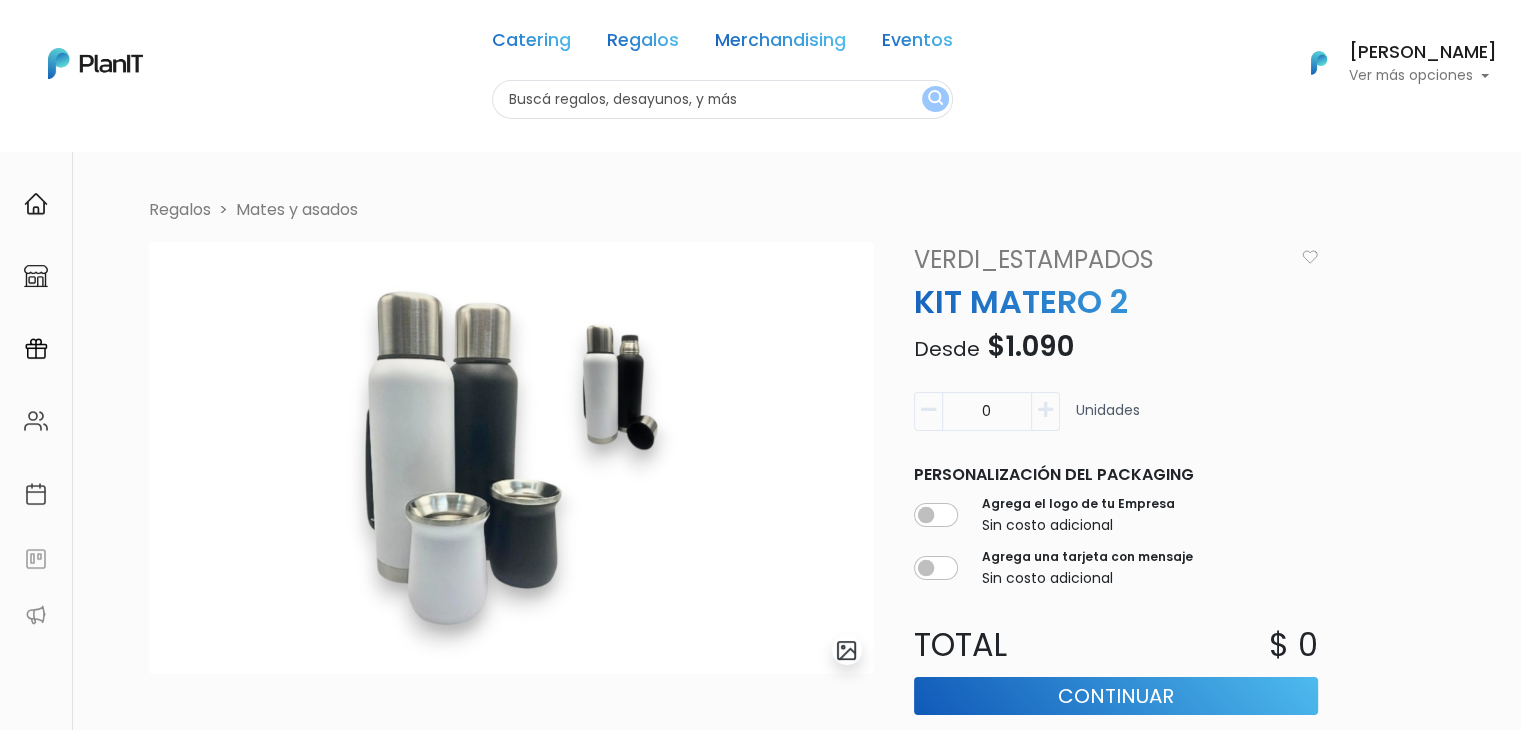 click at bounding box center (722, 99) 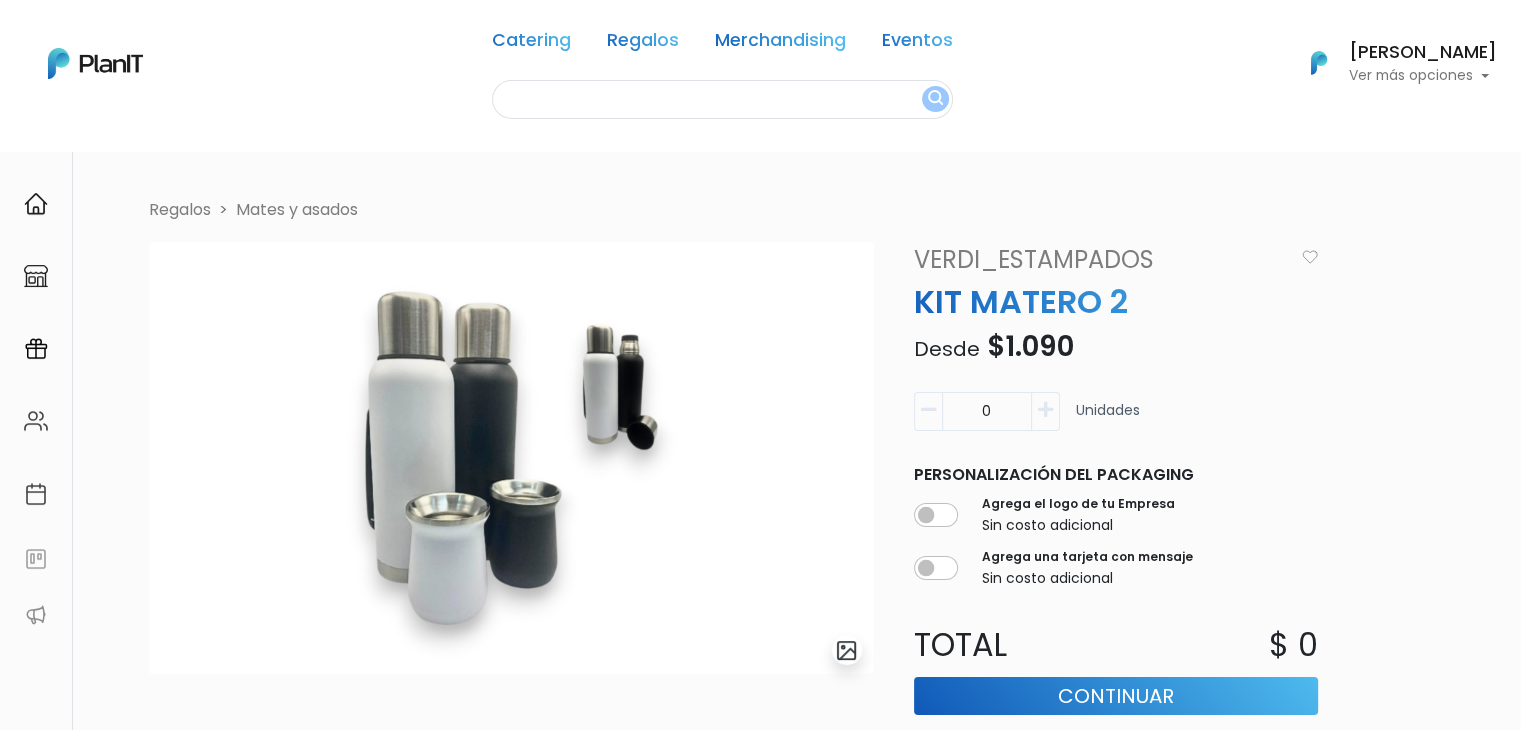 scroll, scrollTop: 0, scrollLeft: 0, axis: both 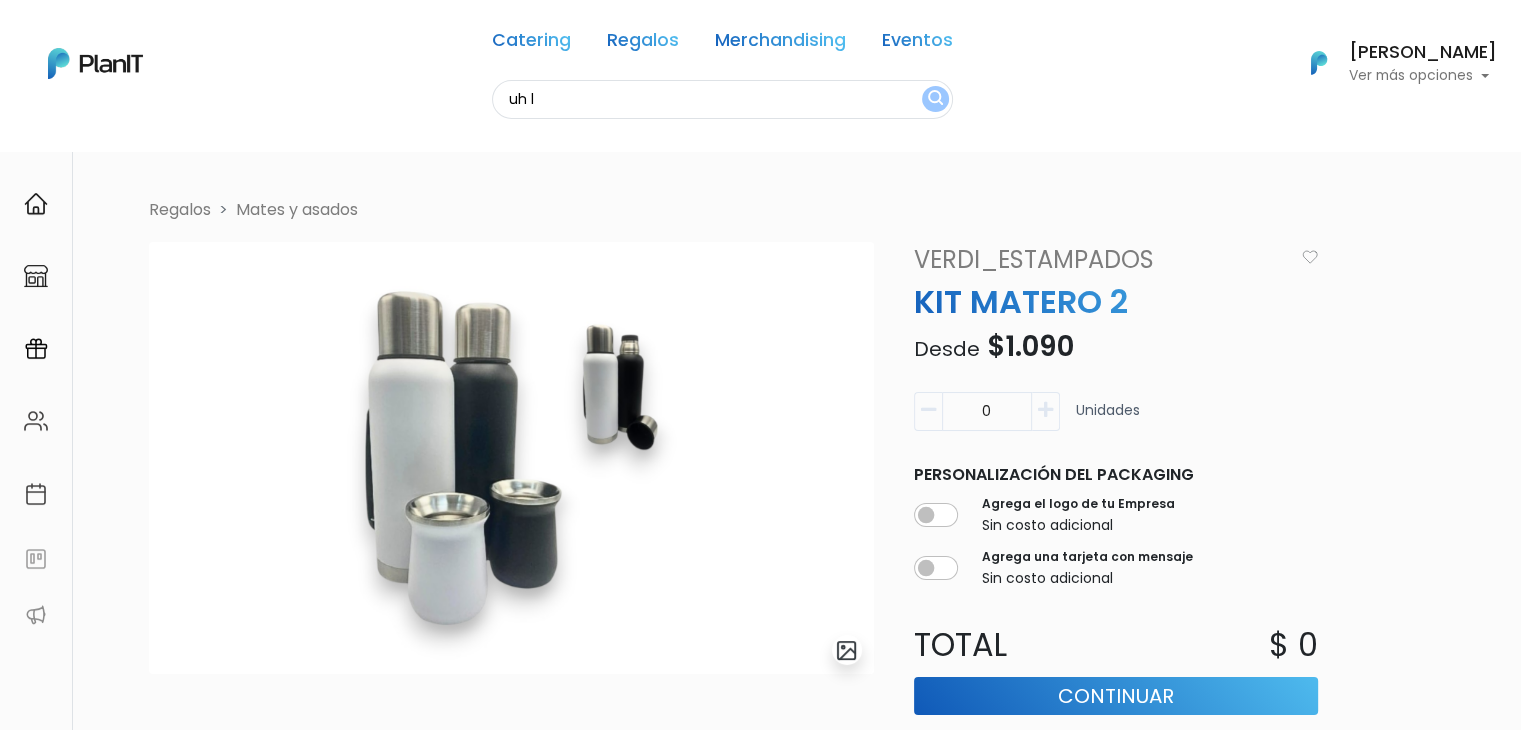 type on "uh l" 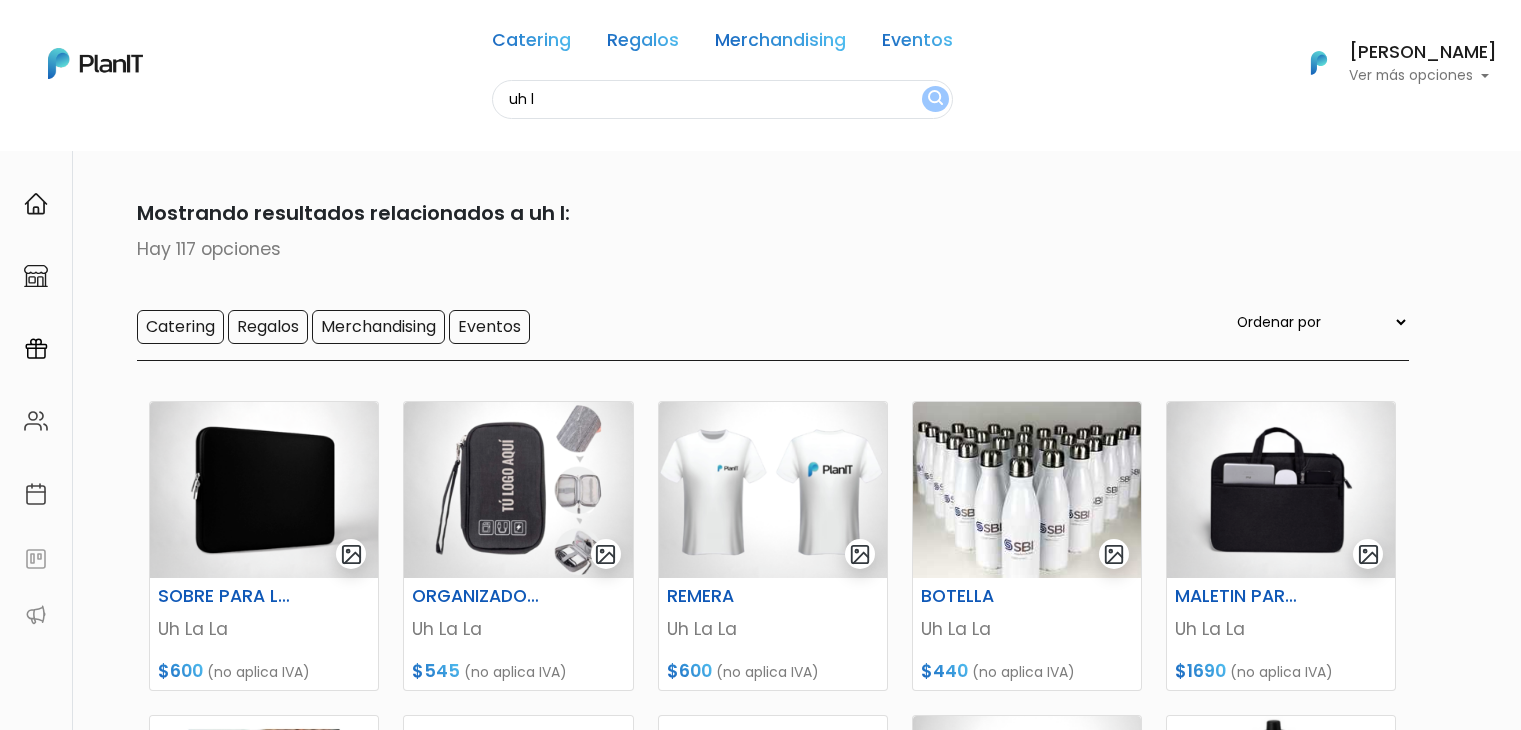 scroll, scrollTop: 0, scrollLeft: 0, axis: both 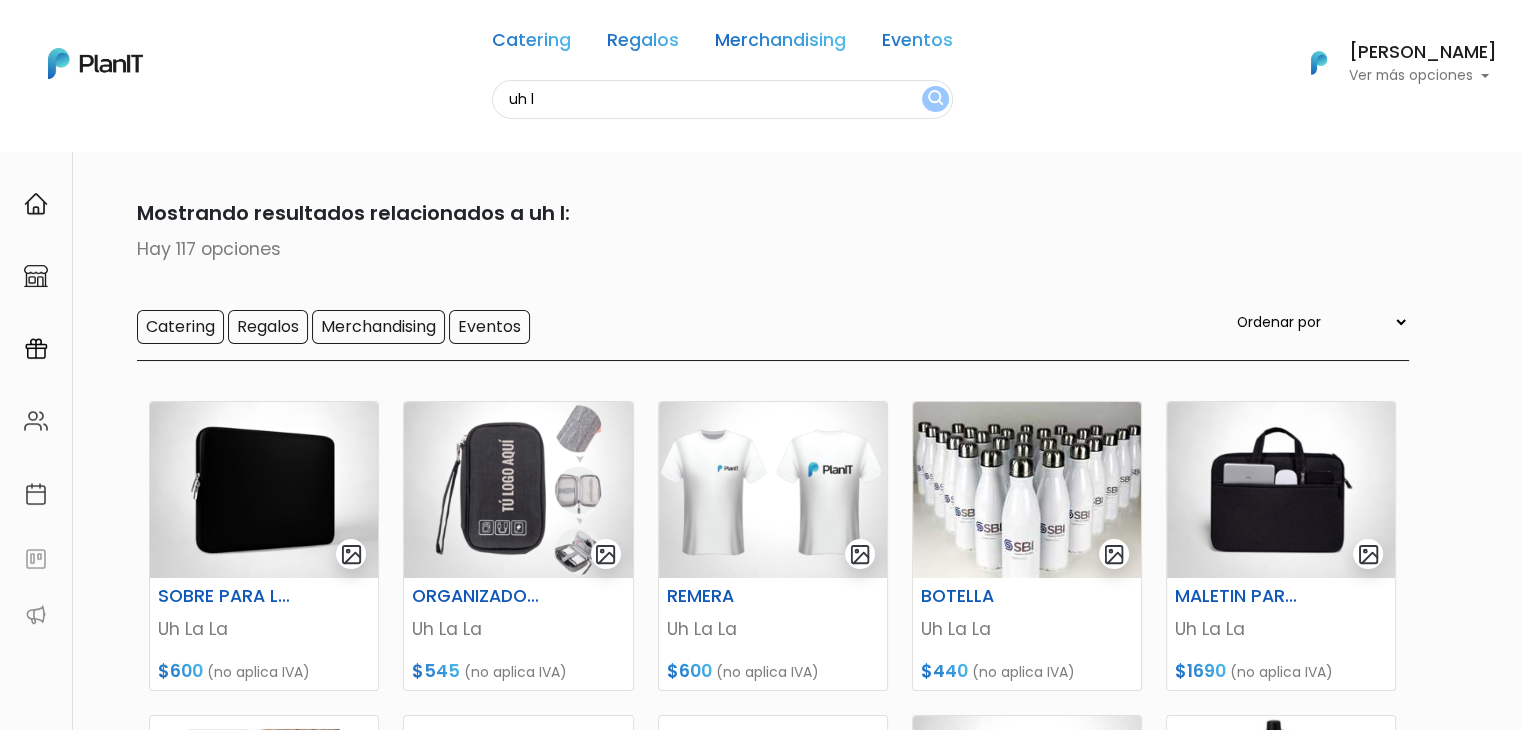 click on "keyboard_arrow_down" at bounding box center (1446, 1869) 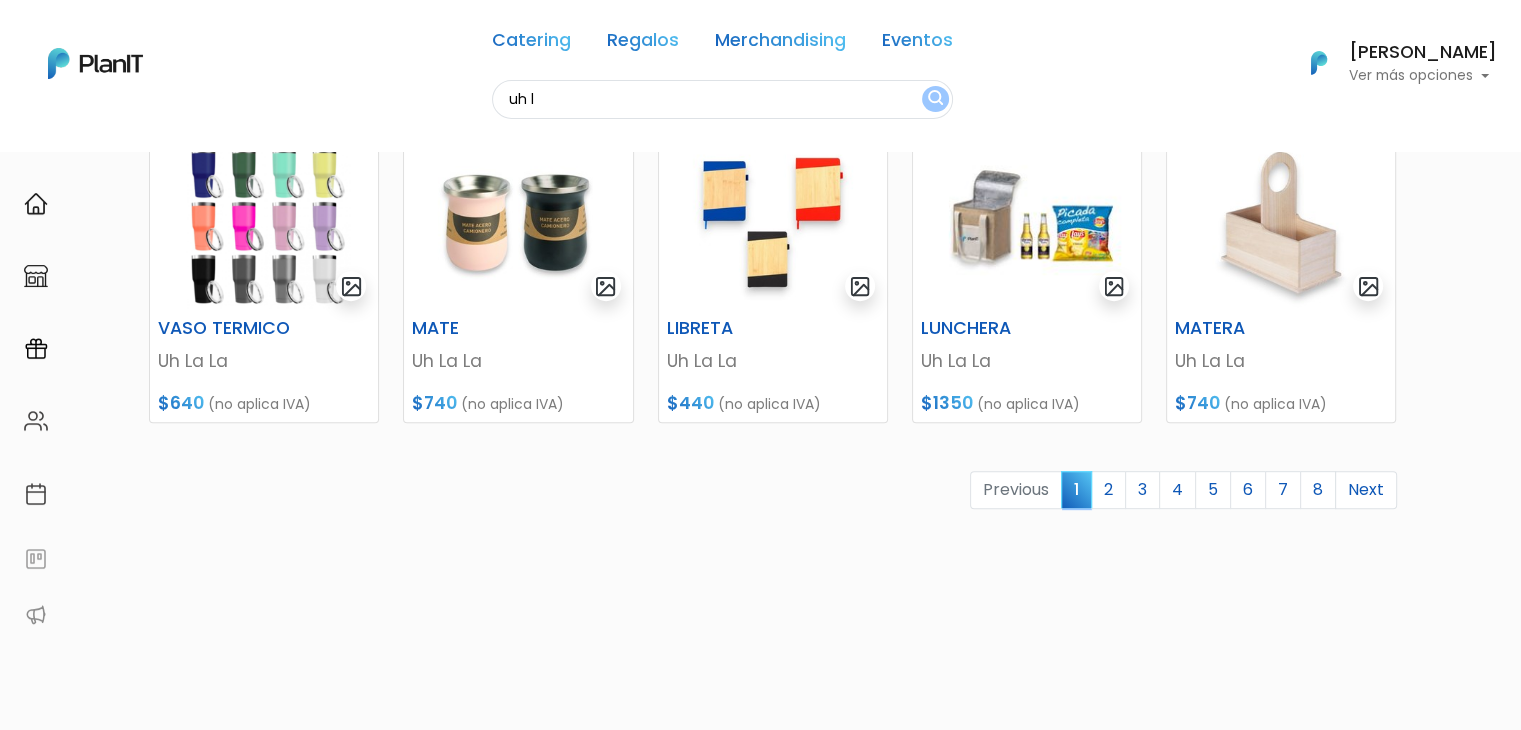 scroll, scrollTop: 902, scrollLeft: 0, axis: vertical 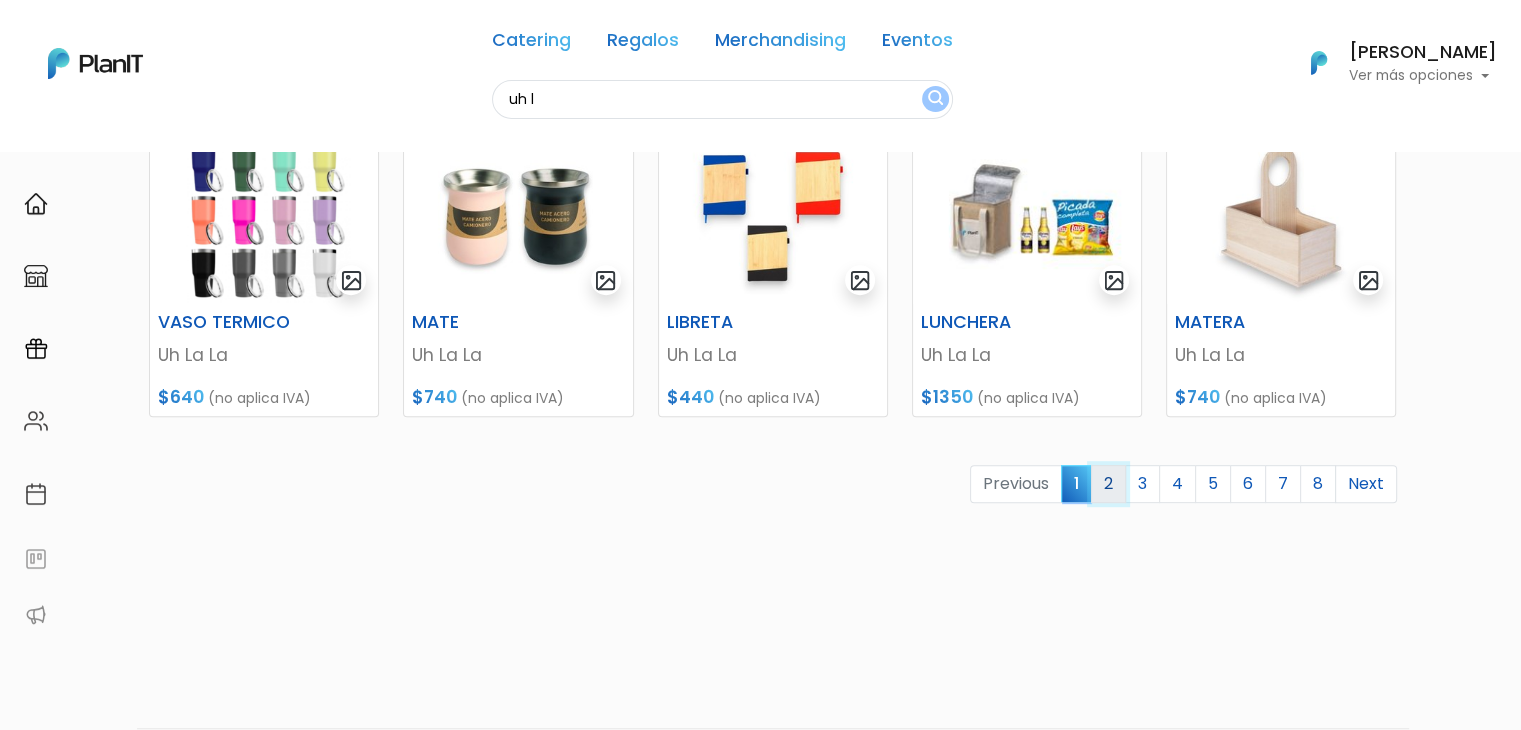 click on "2" at bounding box center [1108, 484] 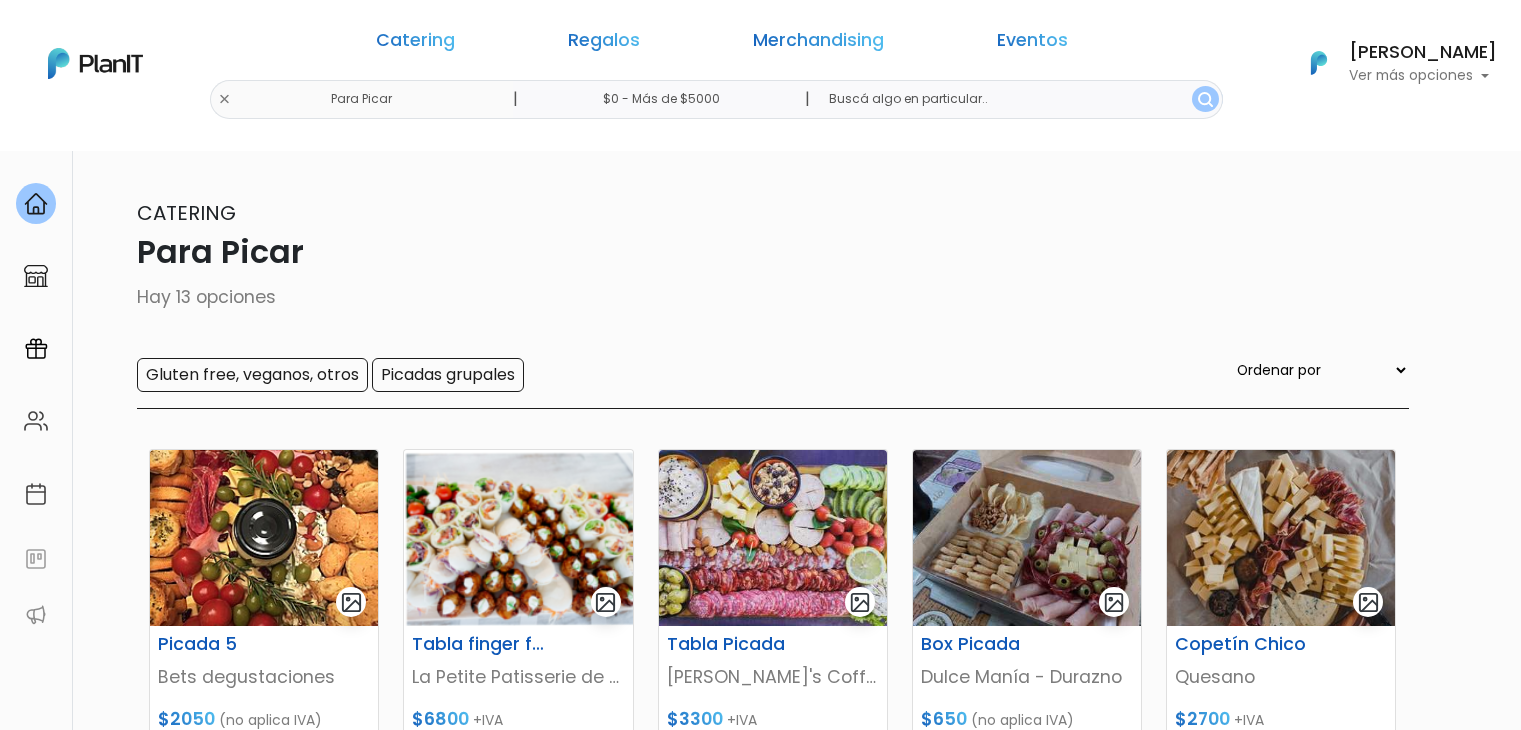 scroll, scrollTop: 0, scrollLeft: 0, axis: both 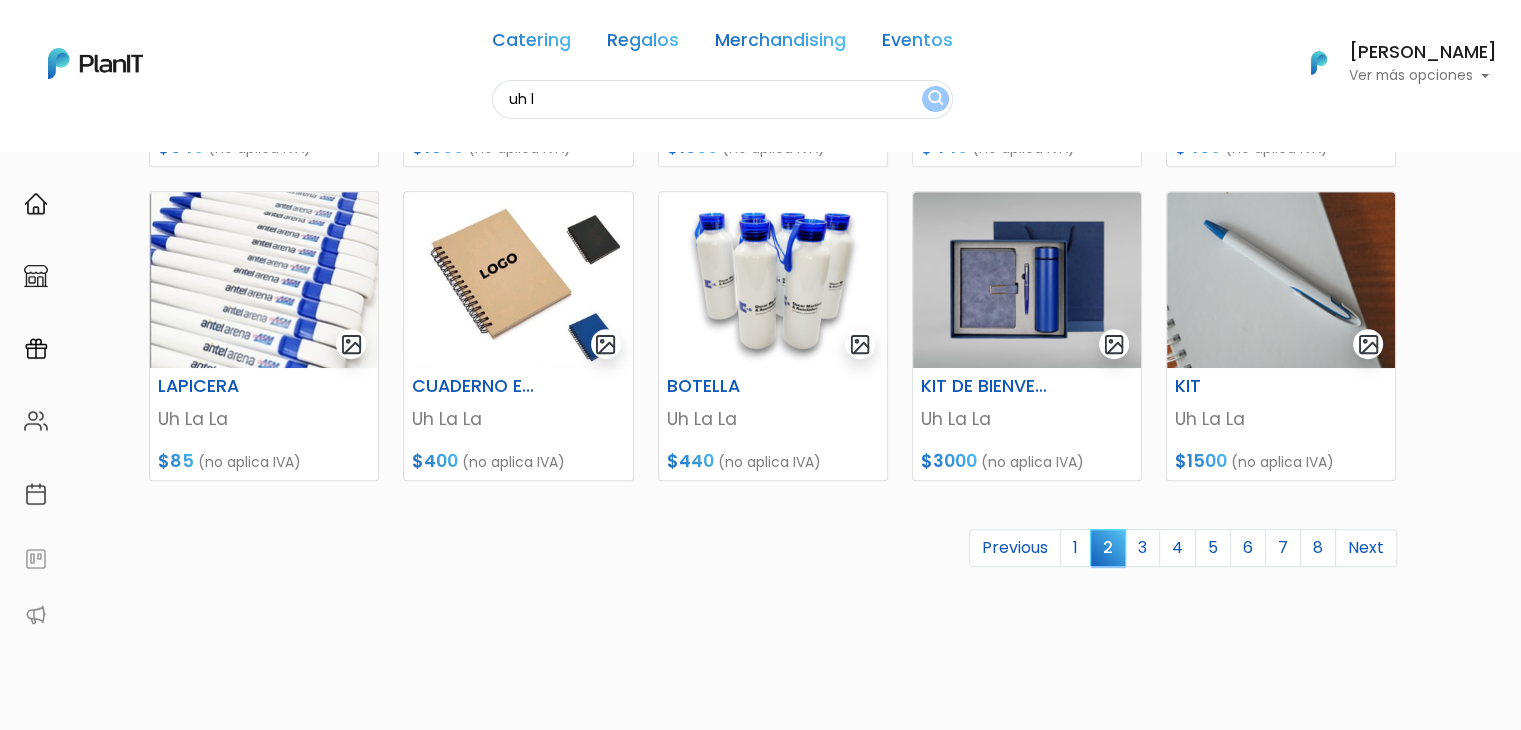 drag, startPoint x: 1535, startPoint y: 190, endPoint x: 1535, endPoint y: 532, distance: 342 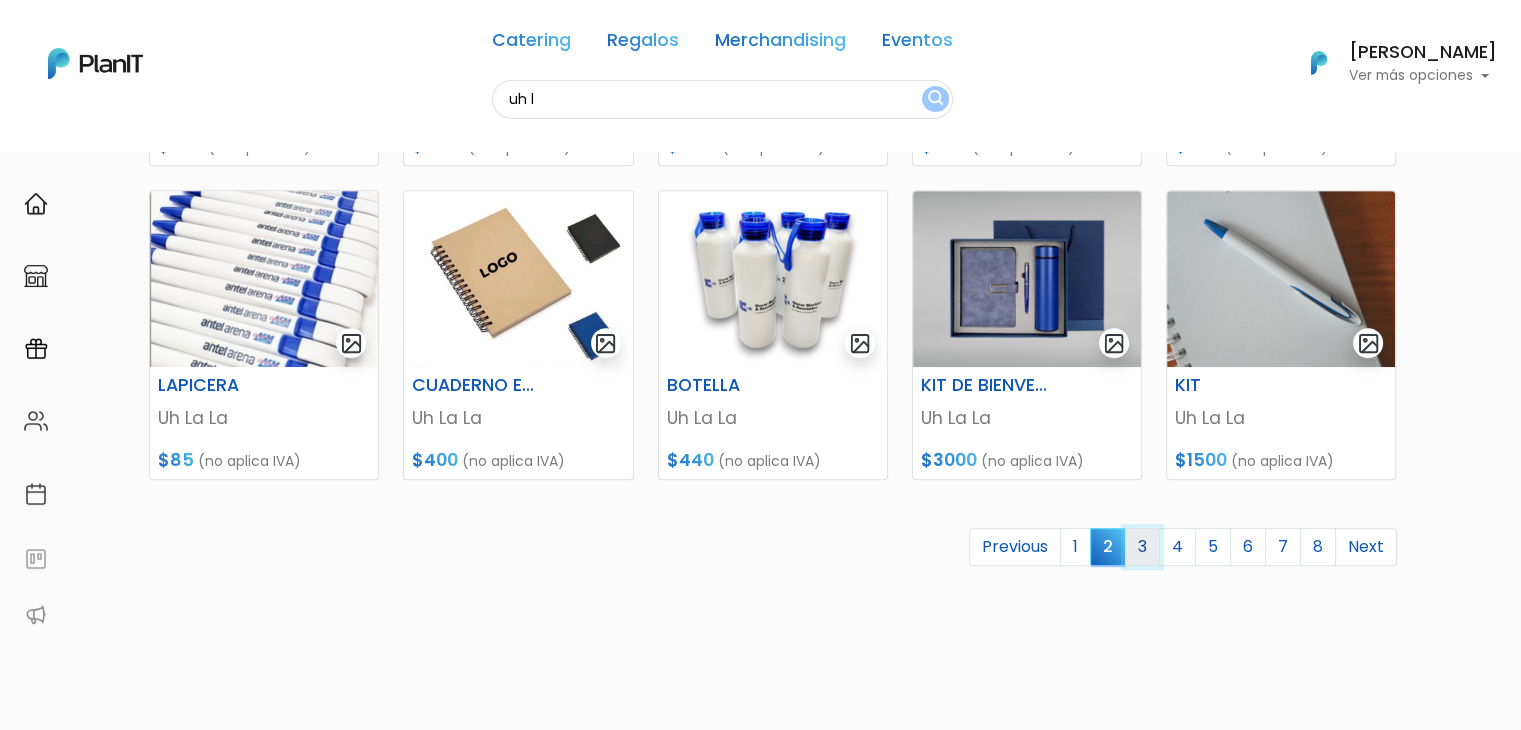click on "3" at bounding box center (1142, 547) 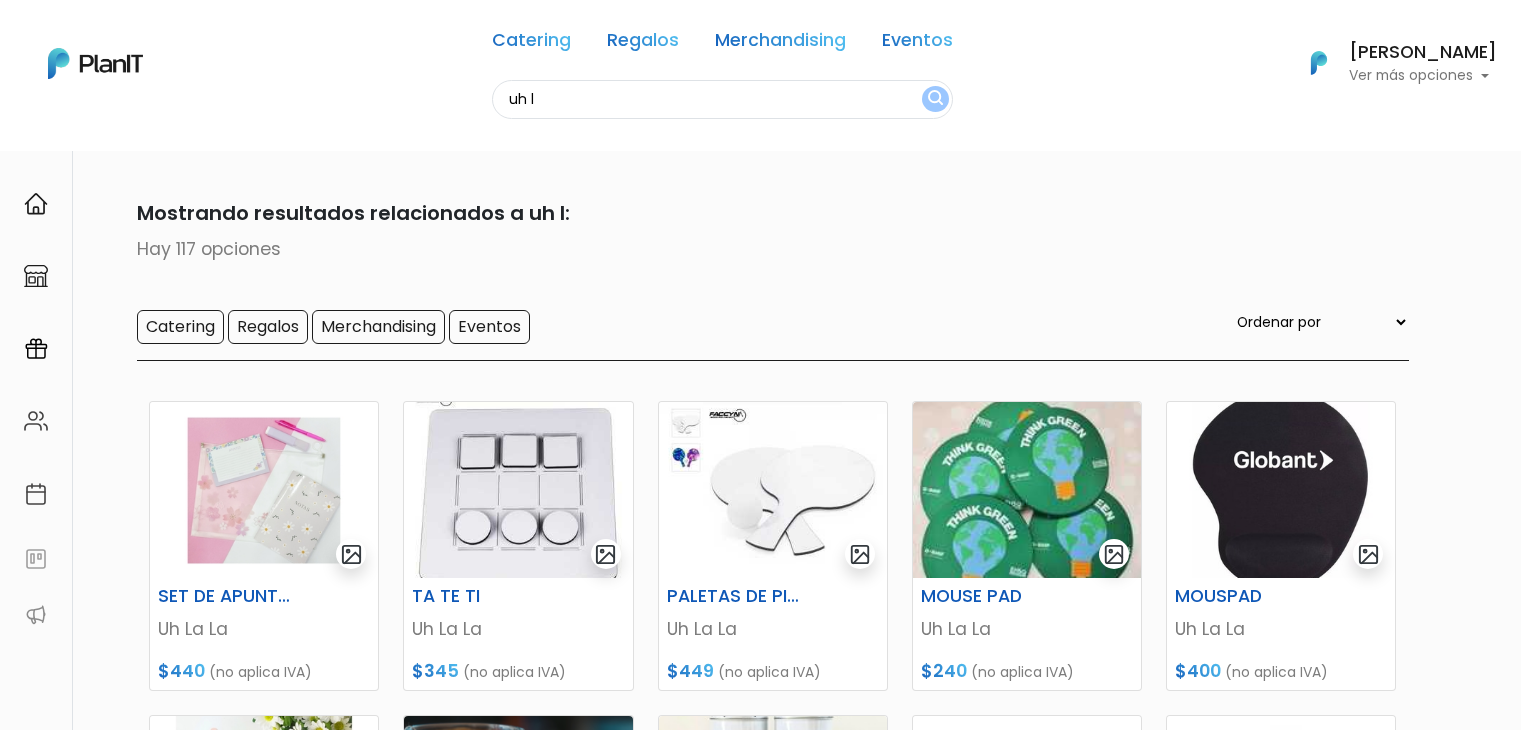 scroll, scrollTop: 0, scrollLeft: 0, axis: both 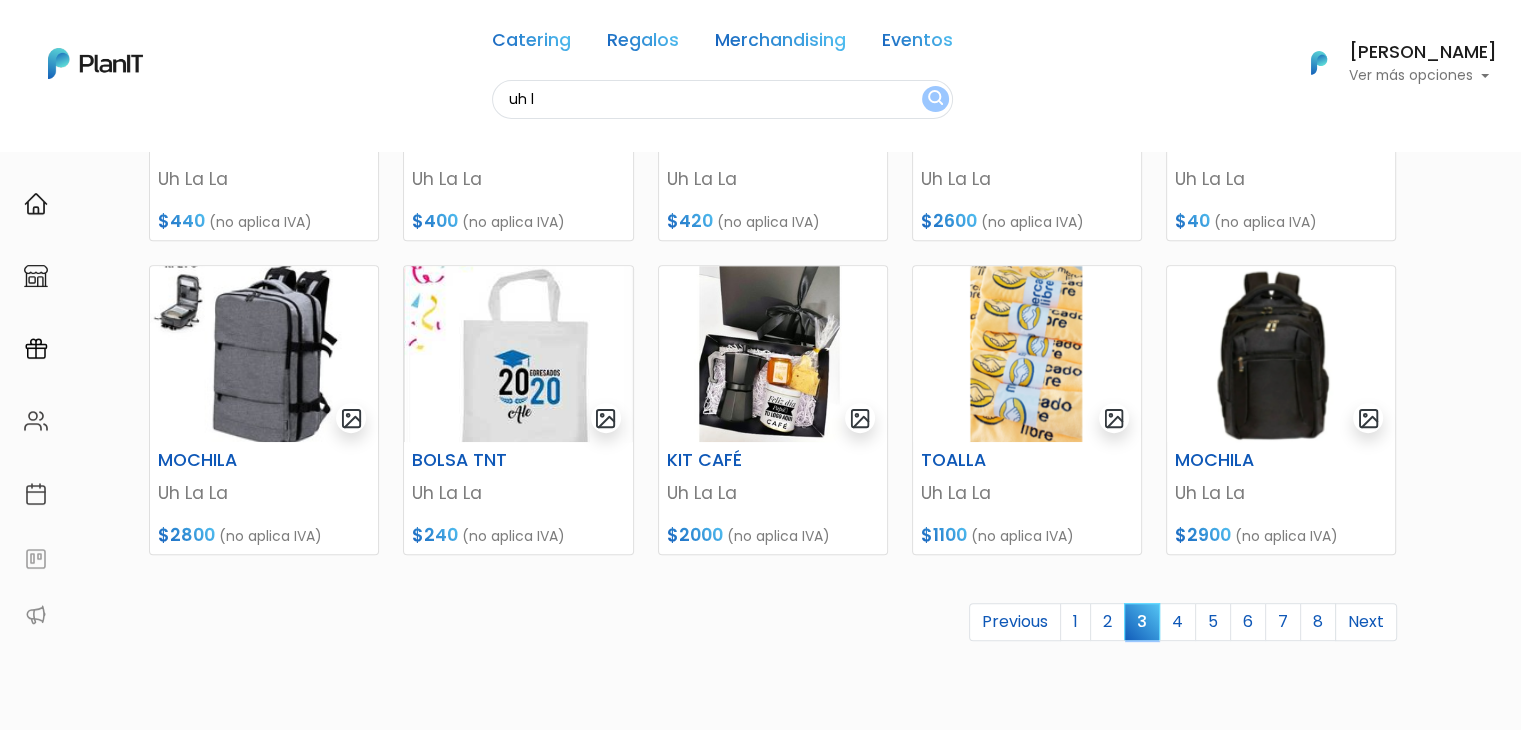 drag, startPoint x: 1528, startPoint y: 43, endPoint x: 1534, endPoint y: 356, distance: 313.0575 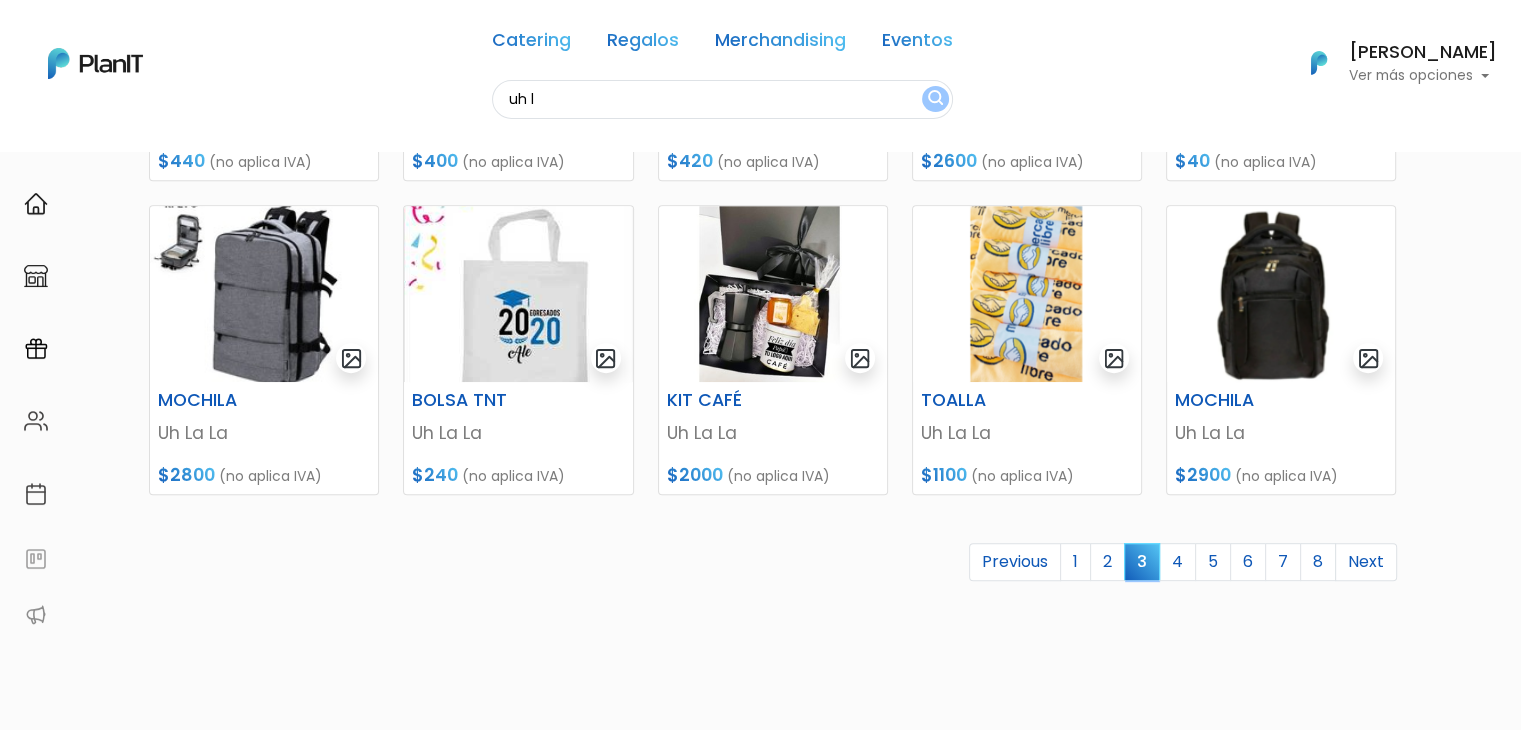 scroll, scrollTop: 813, scrollLeft: 0, axis: vertical 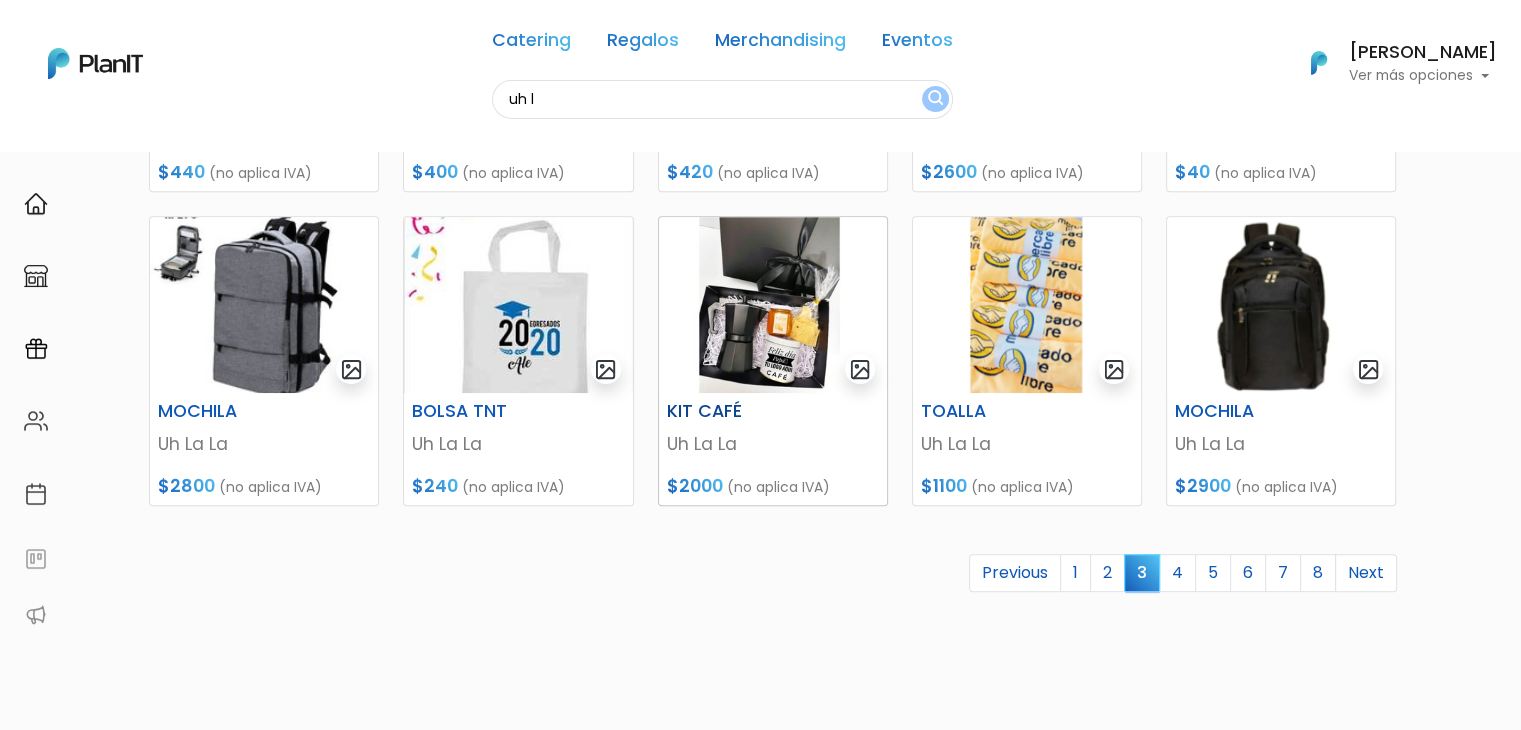 click at bounding box center (773, 305) 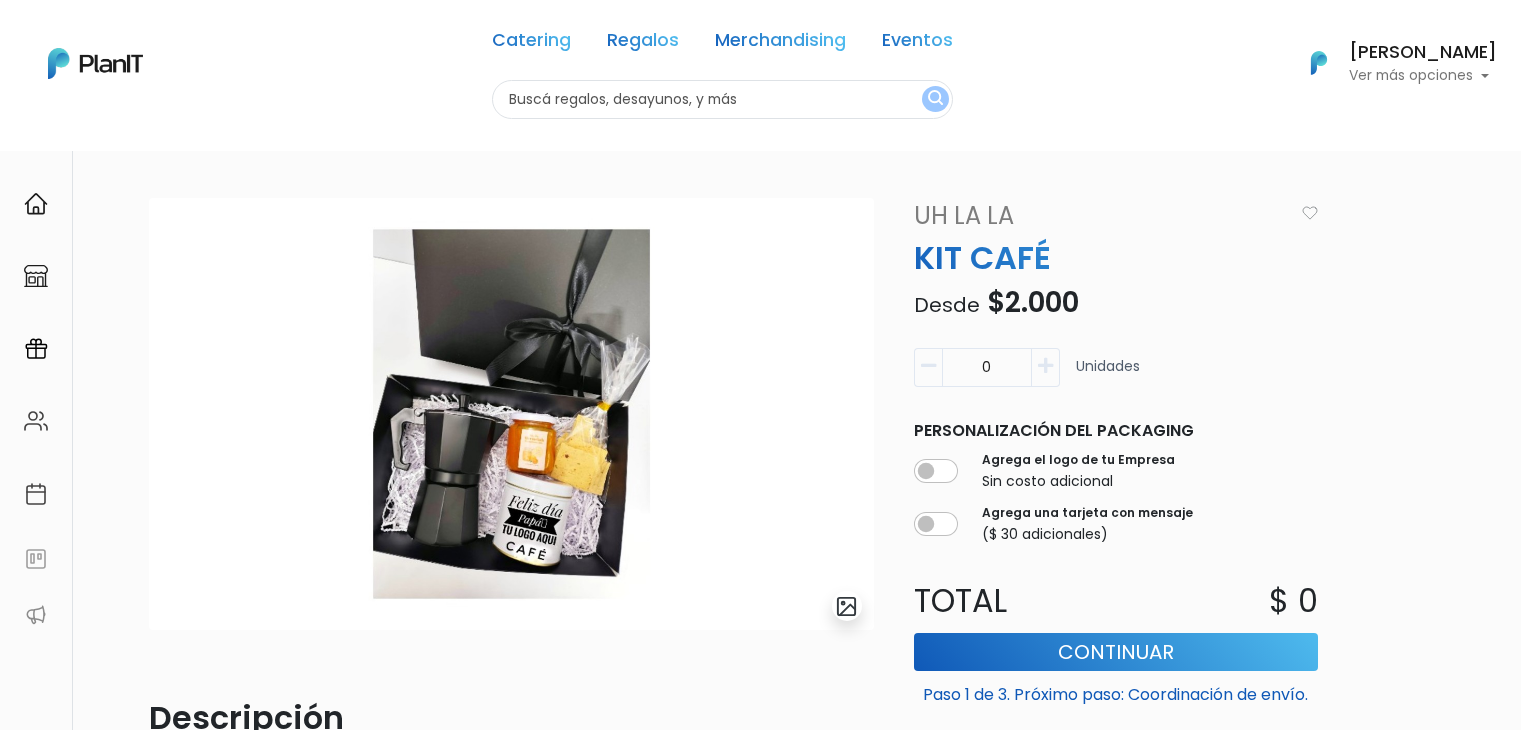 scroll, scrollTop: 0, scrollLeft: 0, axis: both 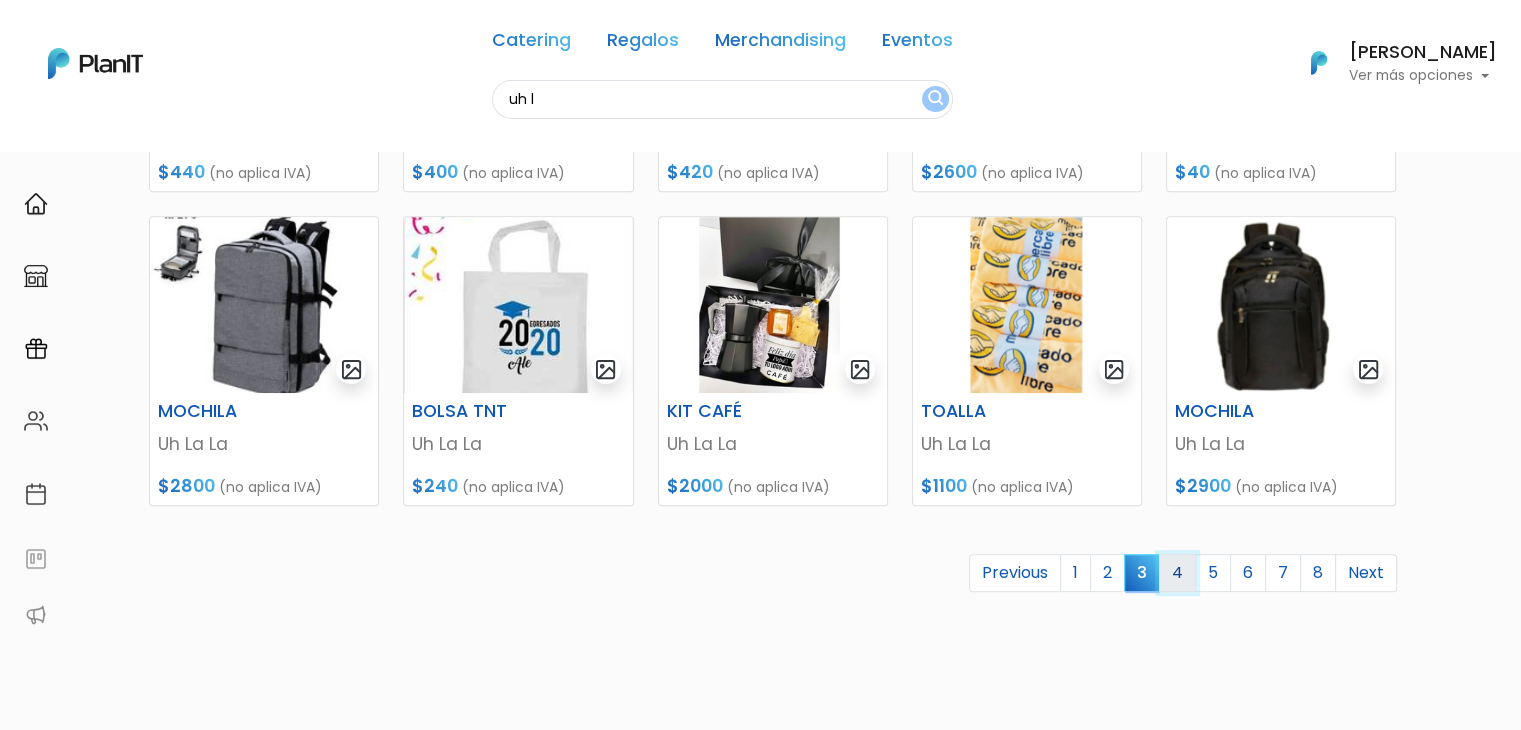 click on "4" at bounding box center (1177, 573) 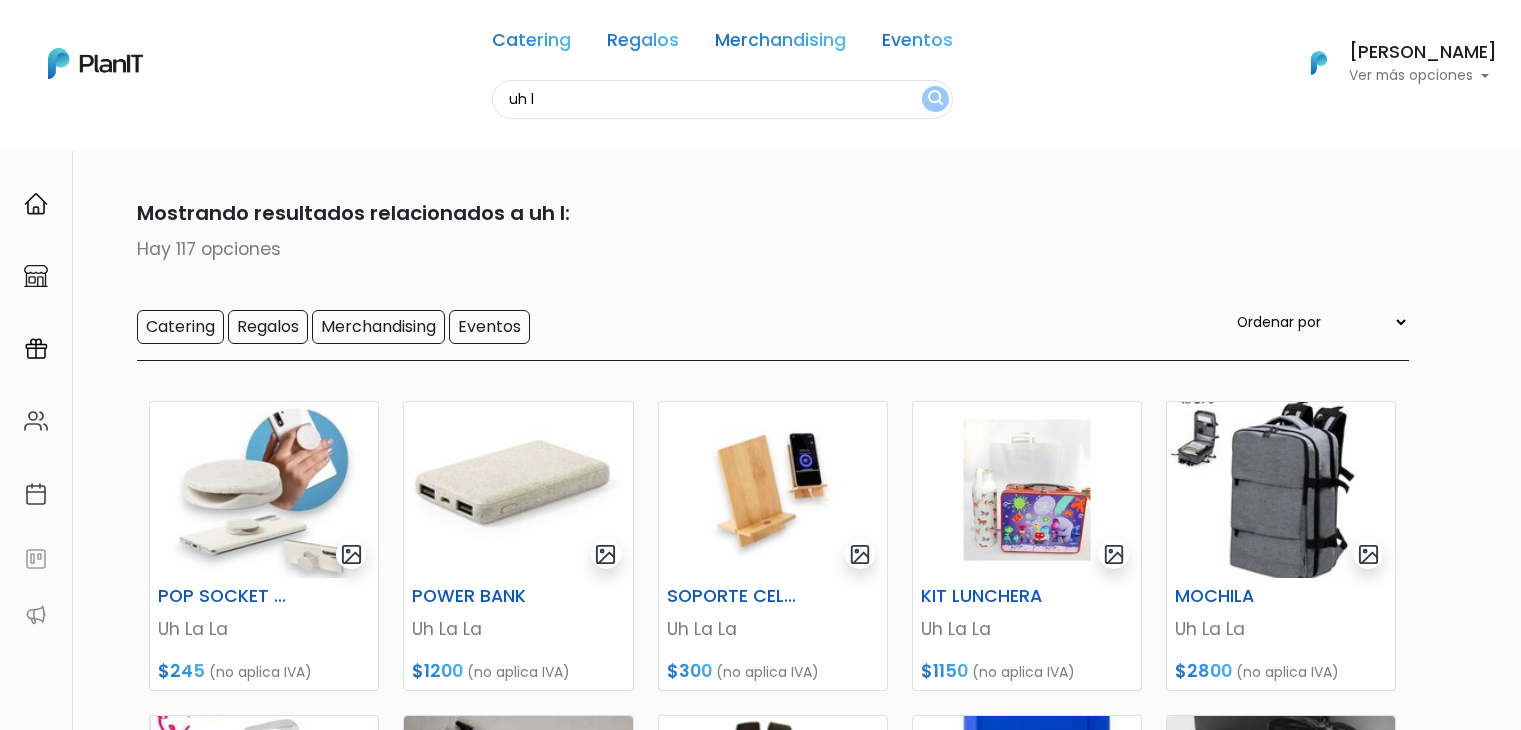 scroll, scrollTop: 0, scrollLeft: 0, axis: both 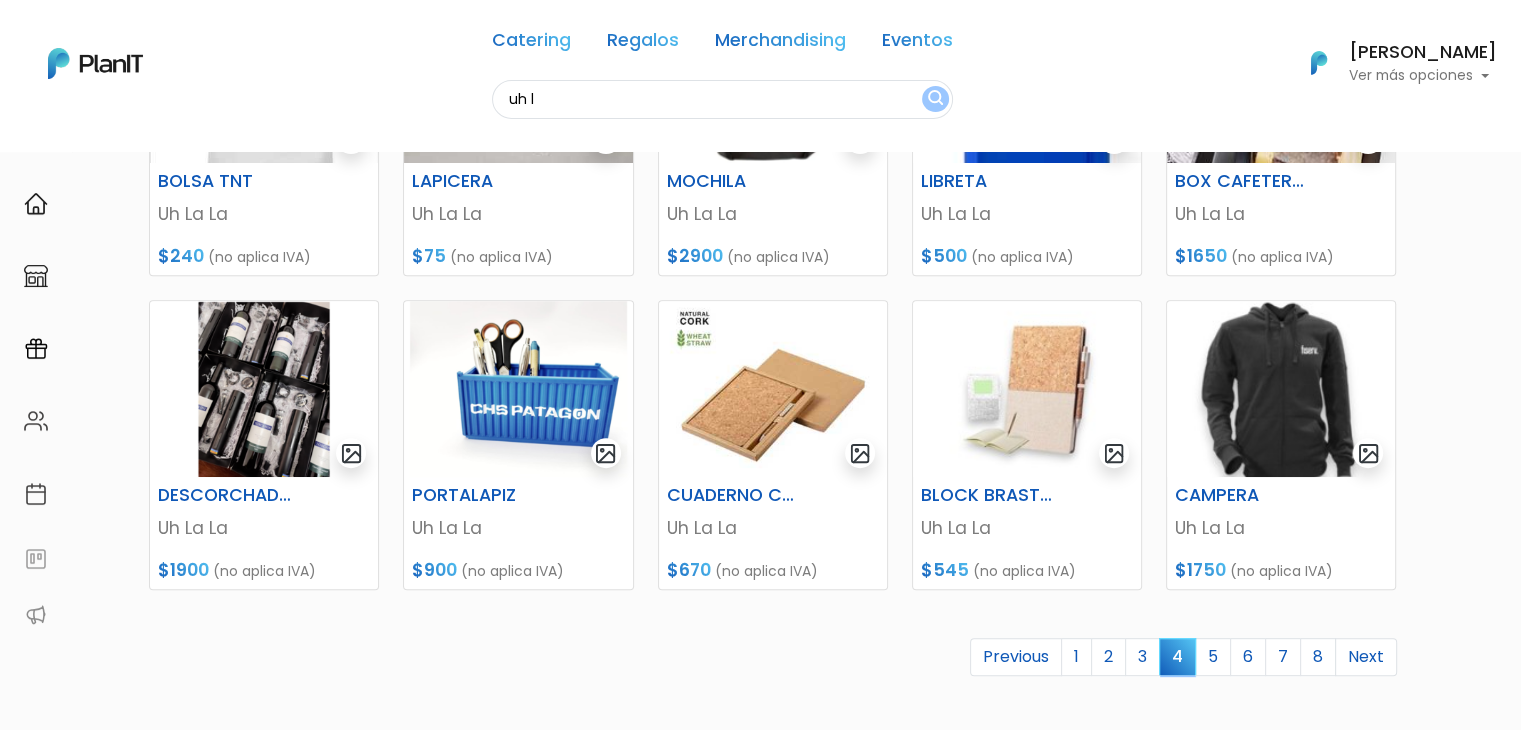 drag, startPoint x: 1535, startPoint y: 201, endPoint x: 1535, endPoint y: 499, distance: 298 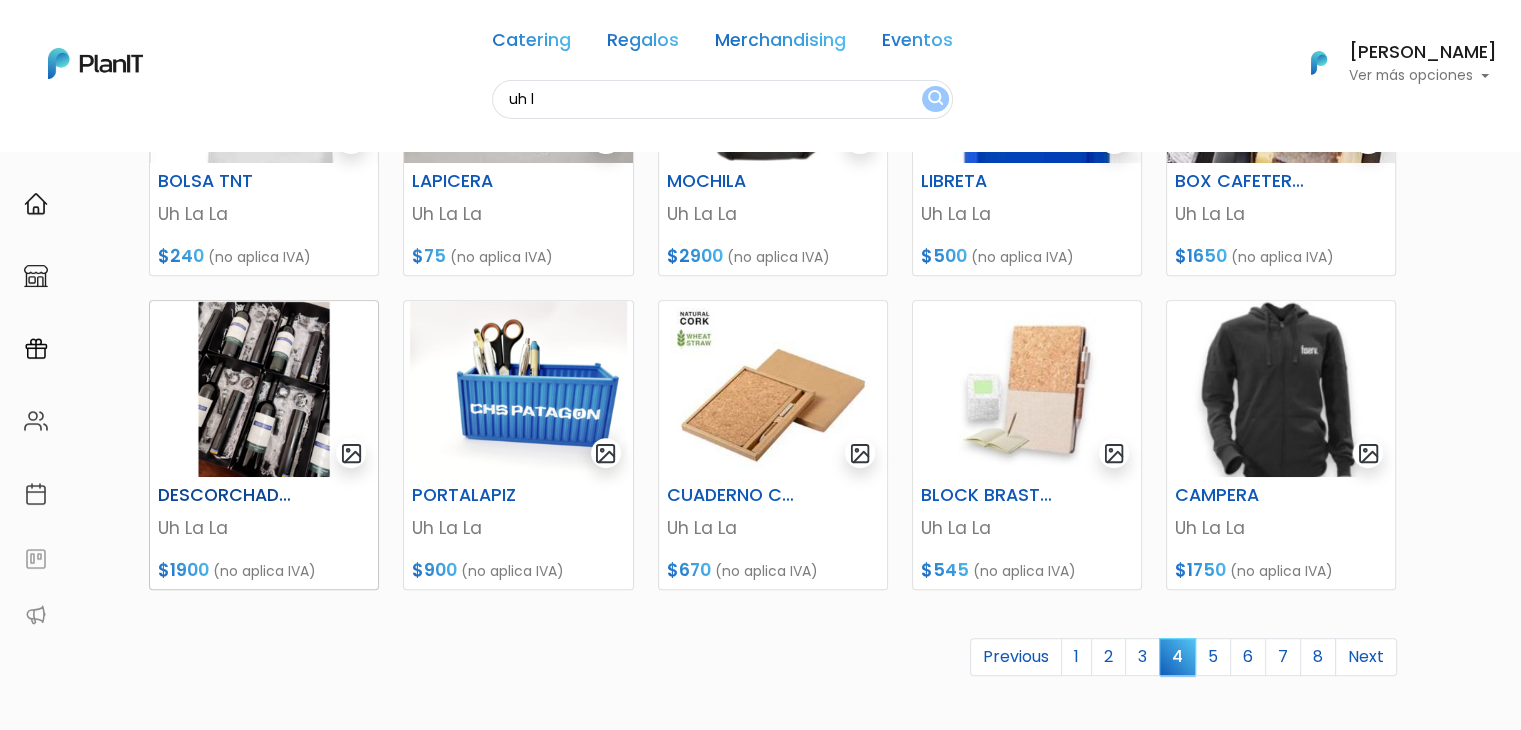 click at bounding box center (264, 389) 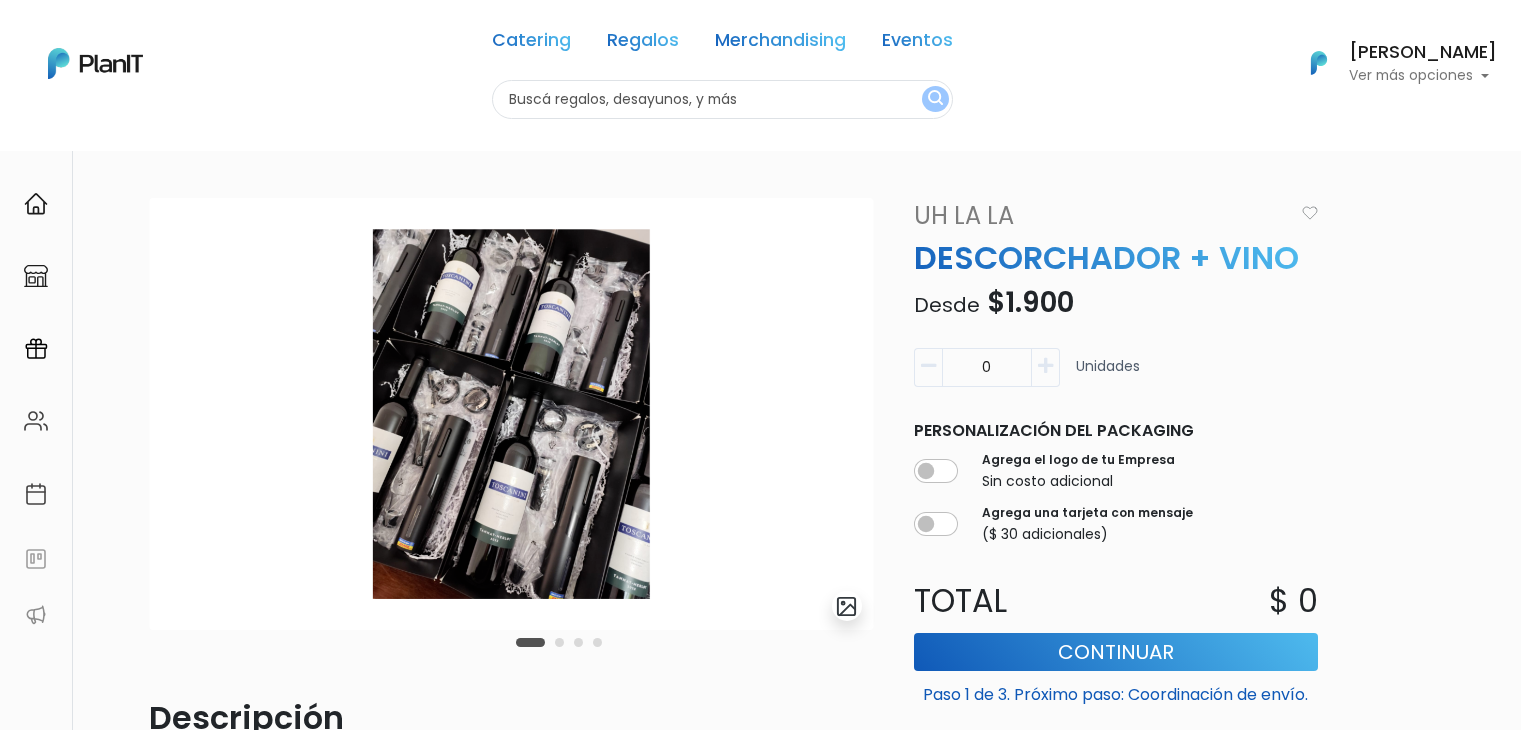 scroll, scrollTop: 0, scrollLeft: 0, axis: both 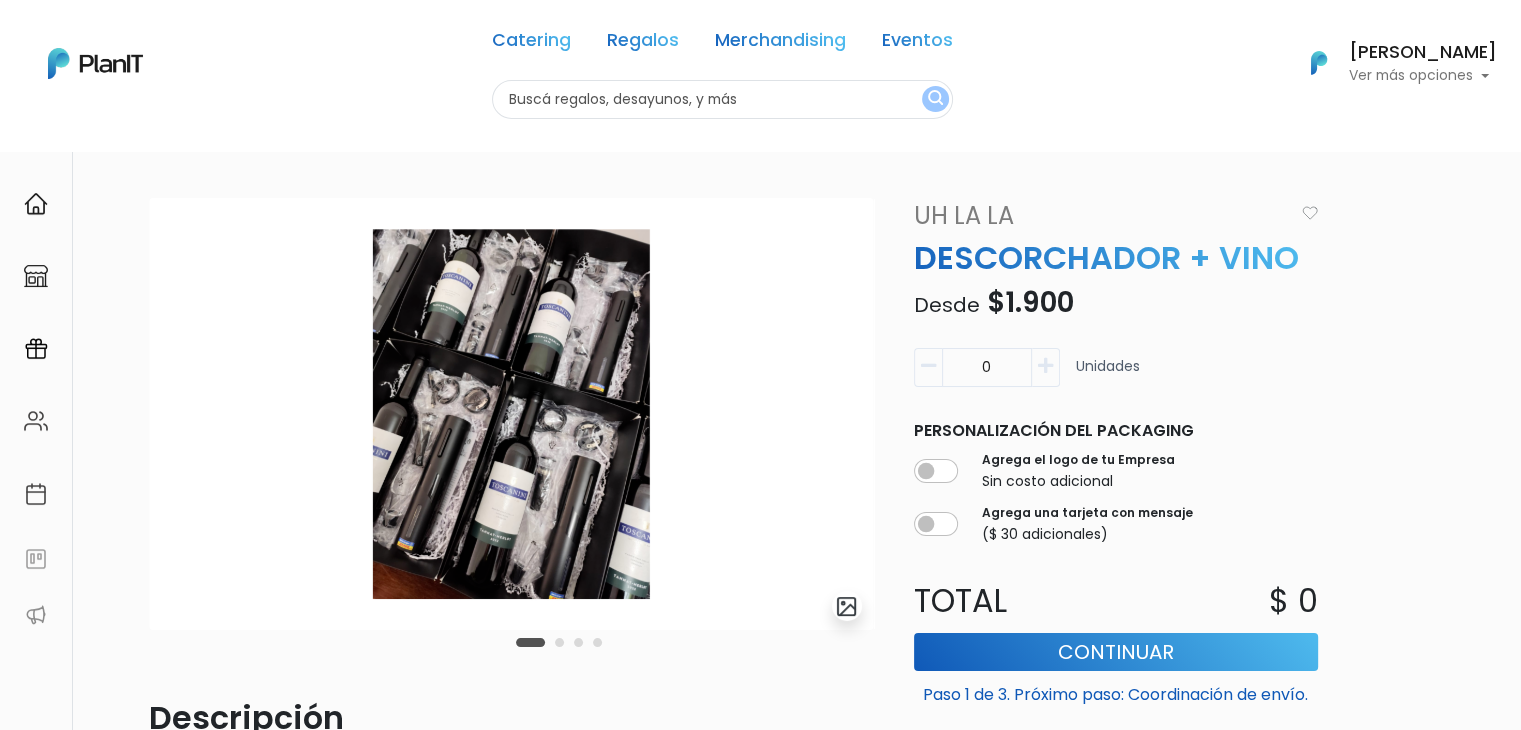 click at bounding box center [722, 99] 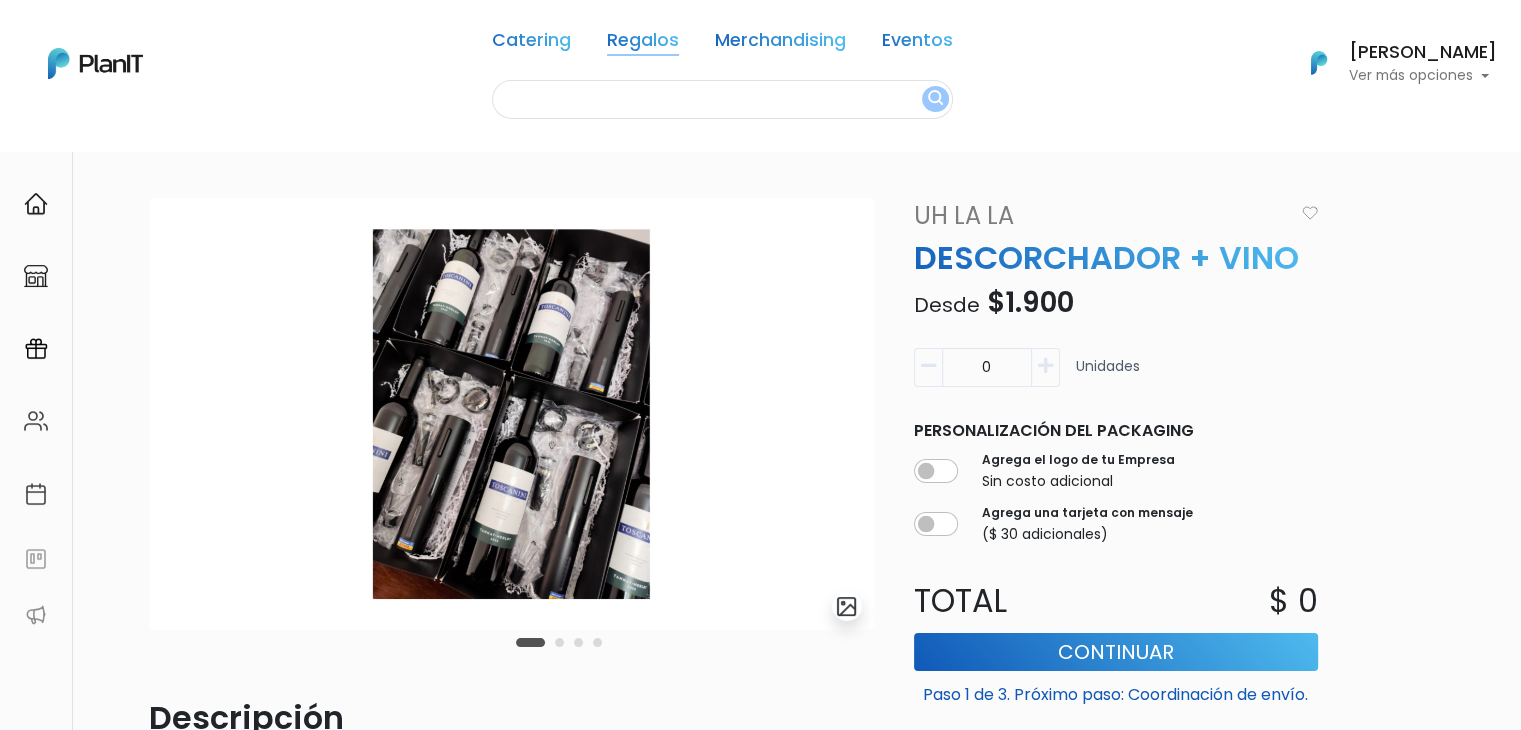 click on "Regalos" at bounding box center (643, 44) 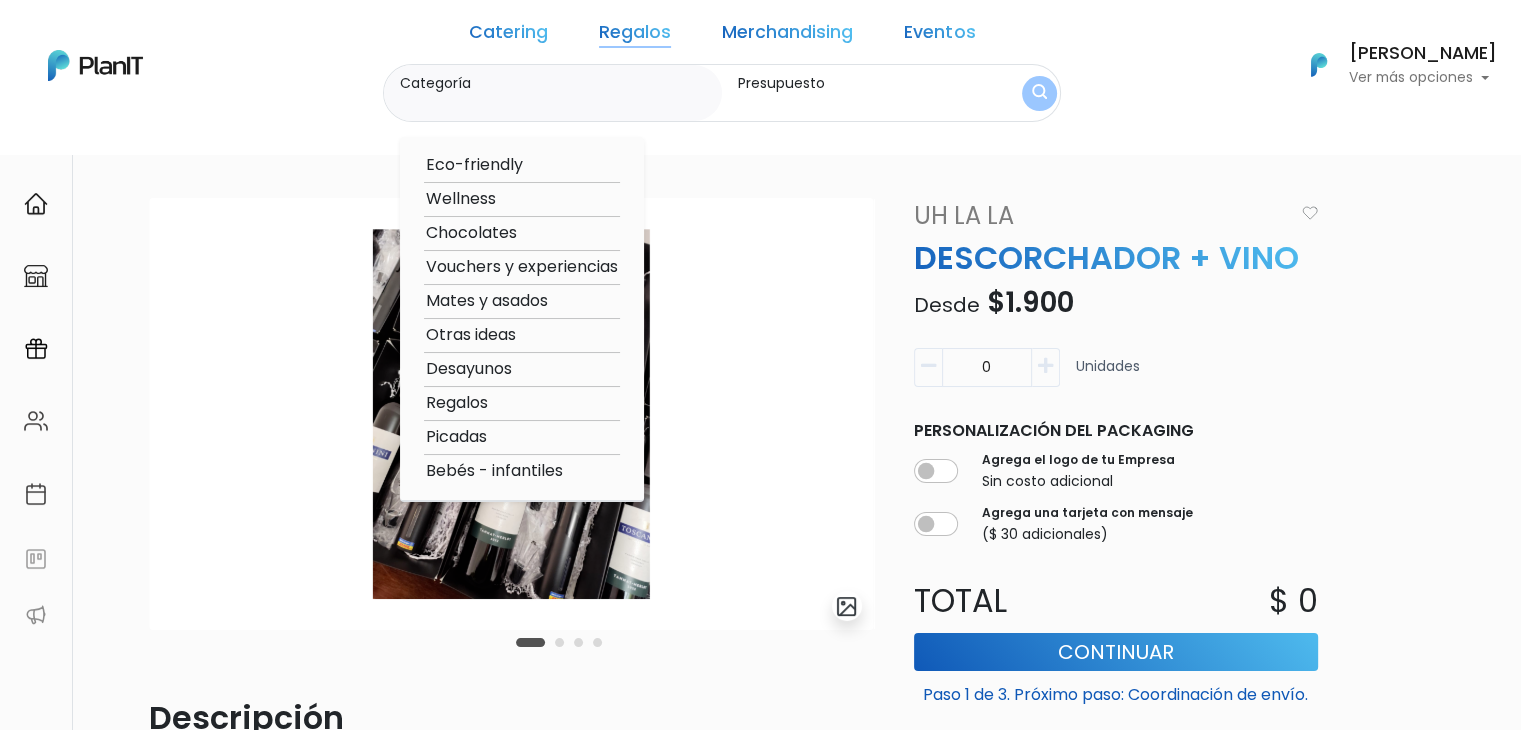 click on "Regalos" at bounding box center [522, 403] 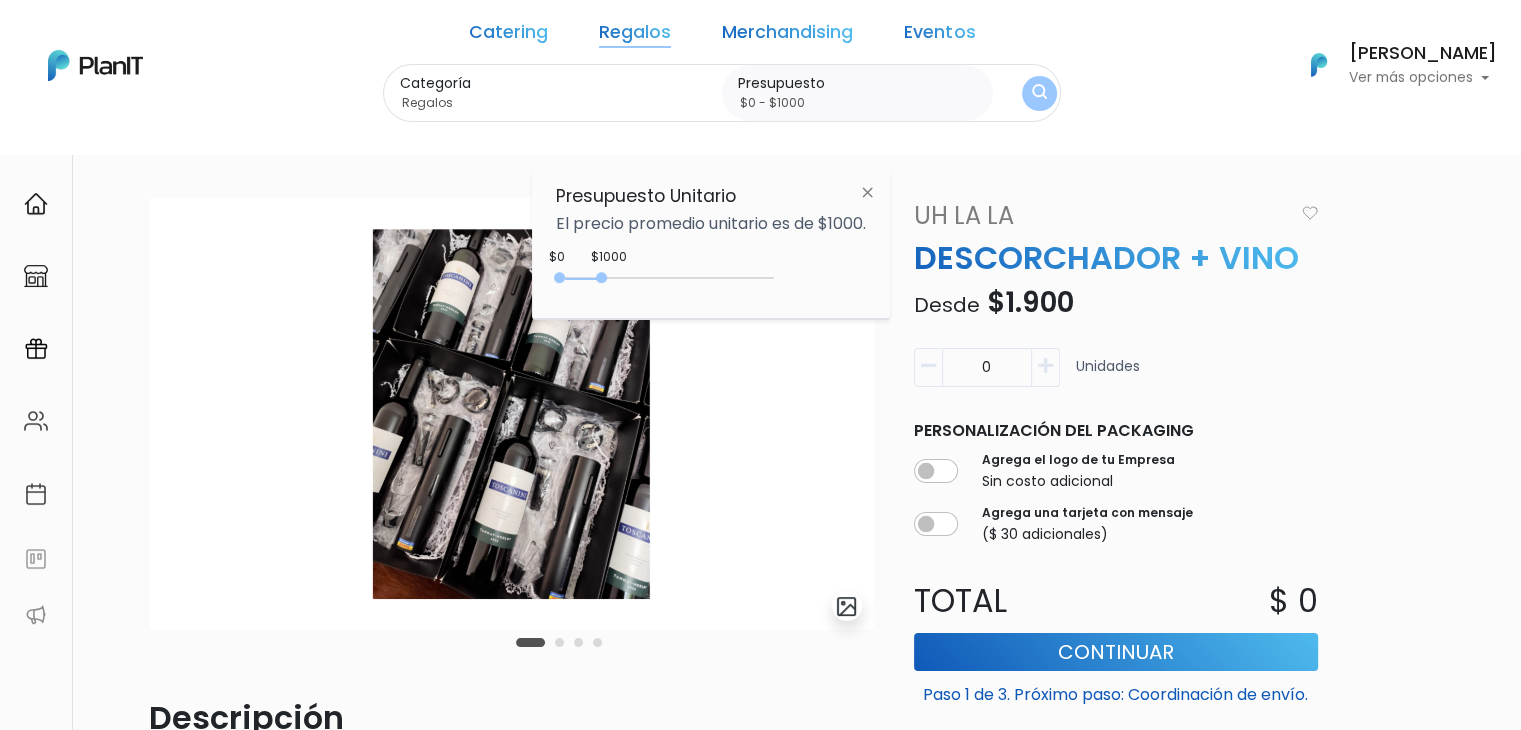 click on "Regalos" at bounding box center [635, 36] 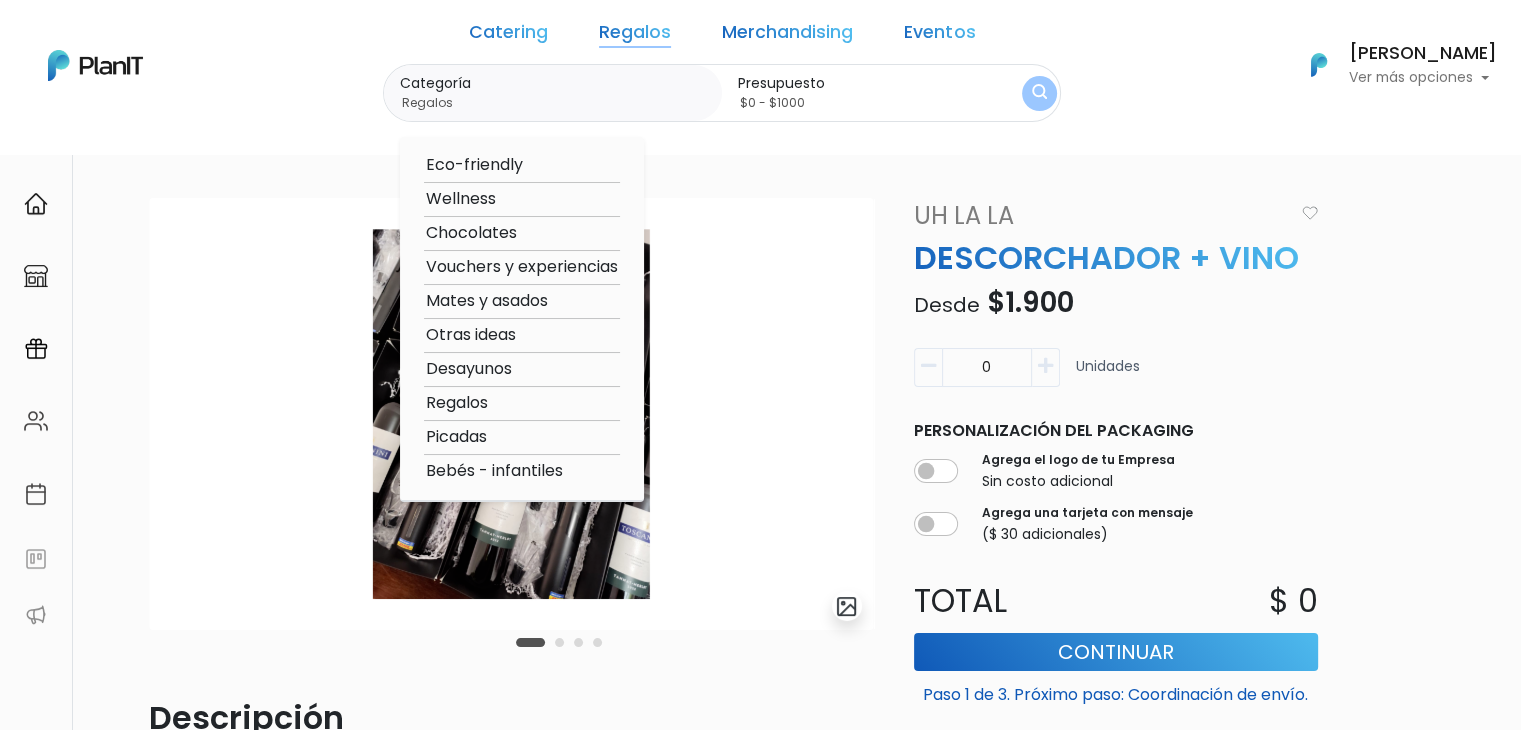 click on "Mates y asados" at bounding box center [522, 301] 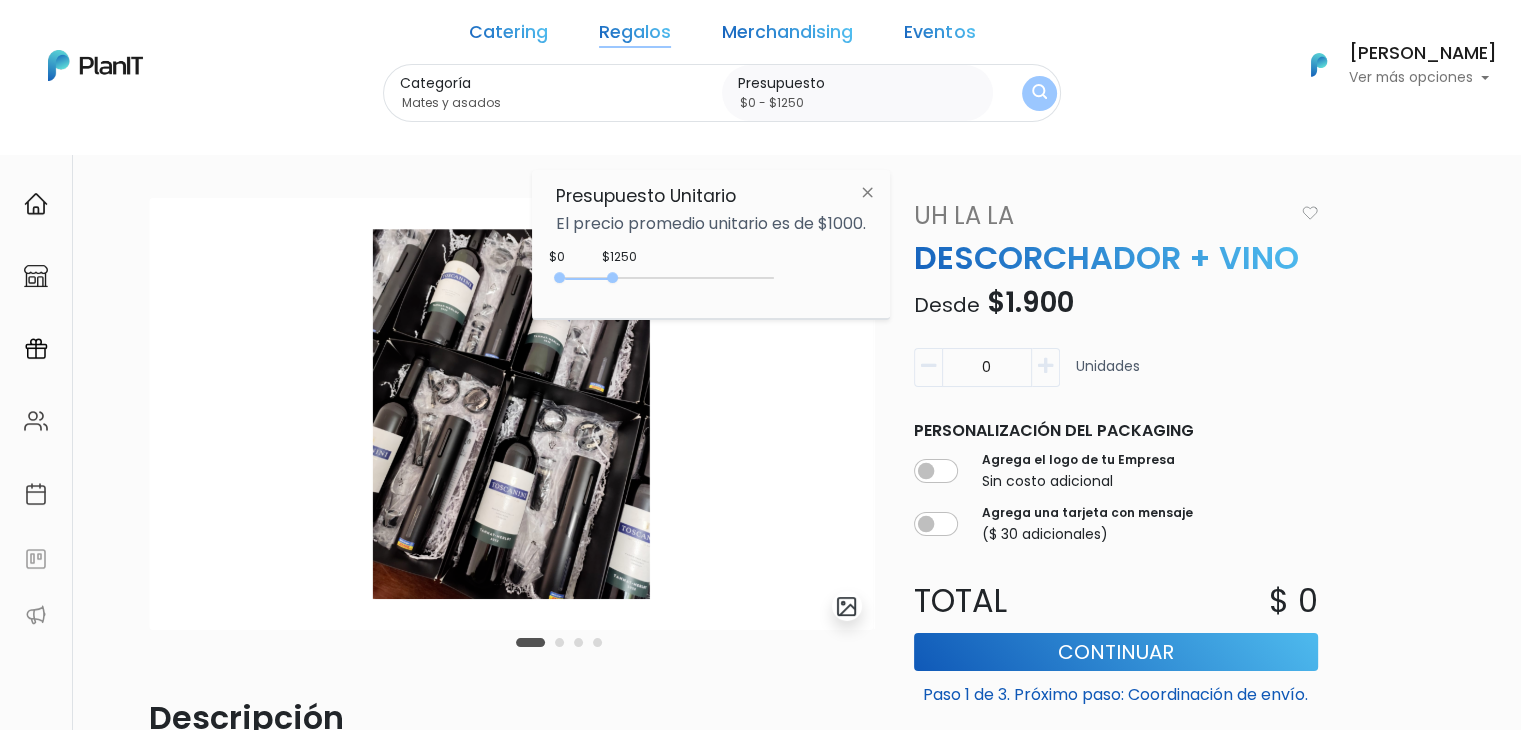 drag, startPoint x: 601, startPoint y: 283, endPoint x: 617, endPoint y: 288, distance: 16.763054 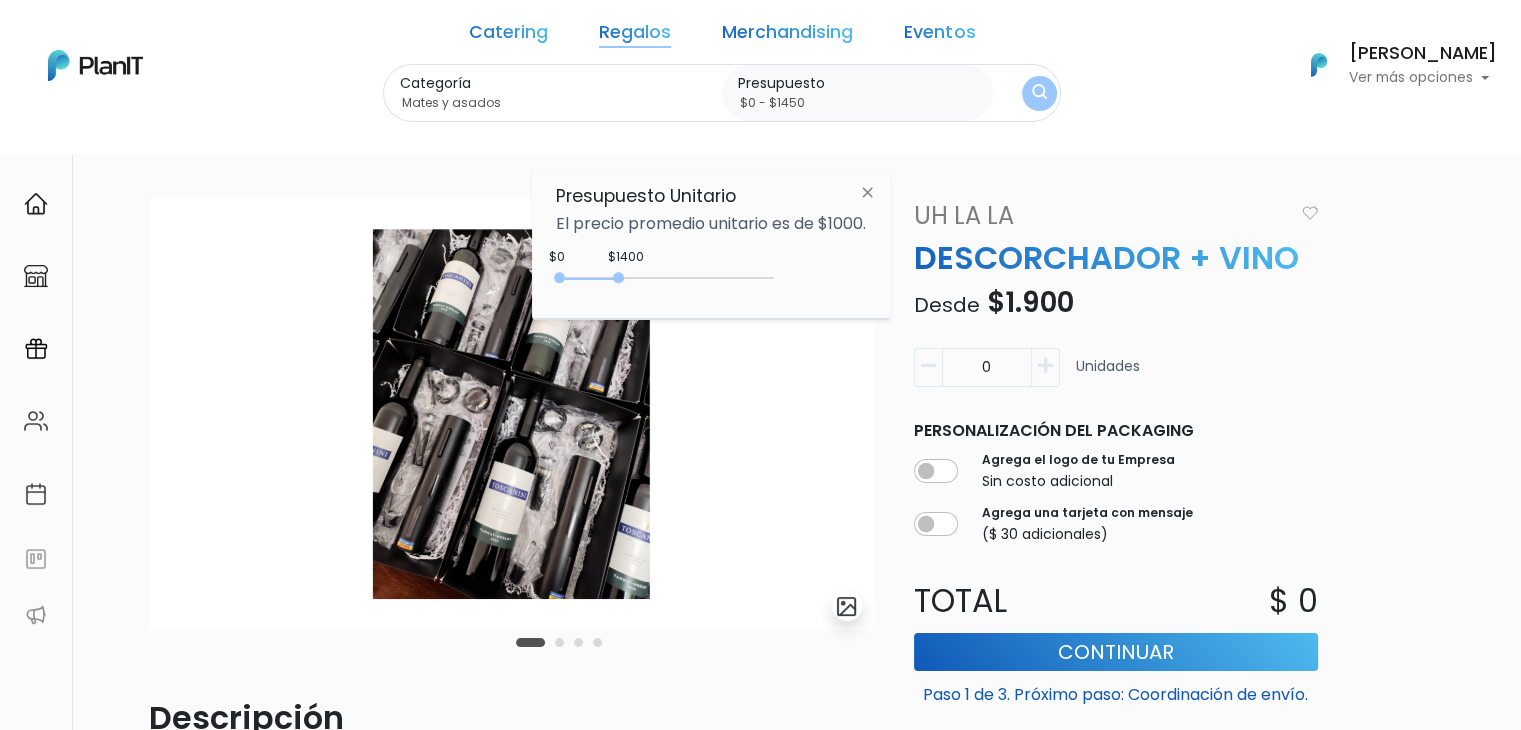 type on "$0 - $1500" 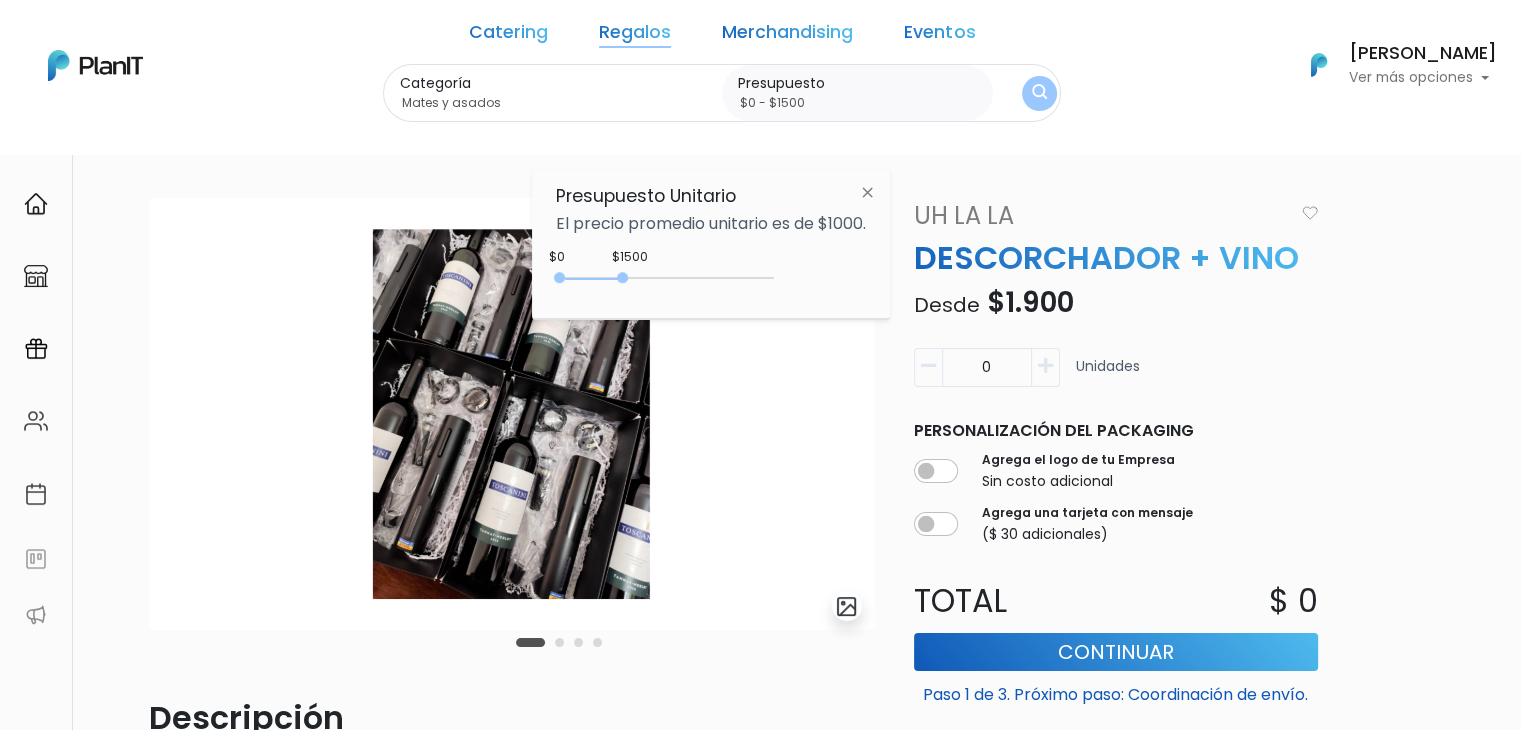 drag, startPoint x: 617, startPoint y: 288, endPoint x: 628, endPoint y: 292, distance: 11.7046995 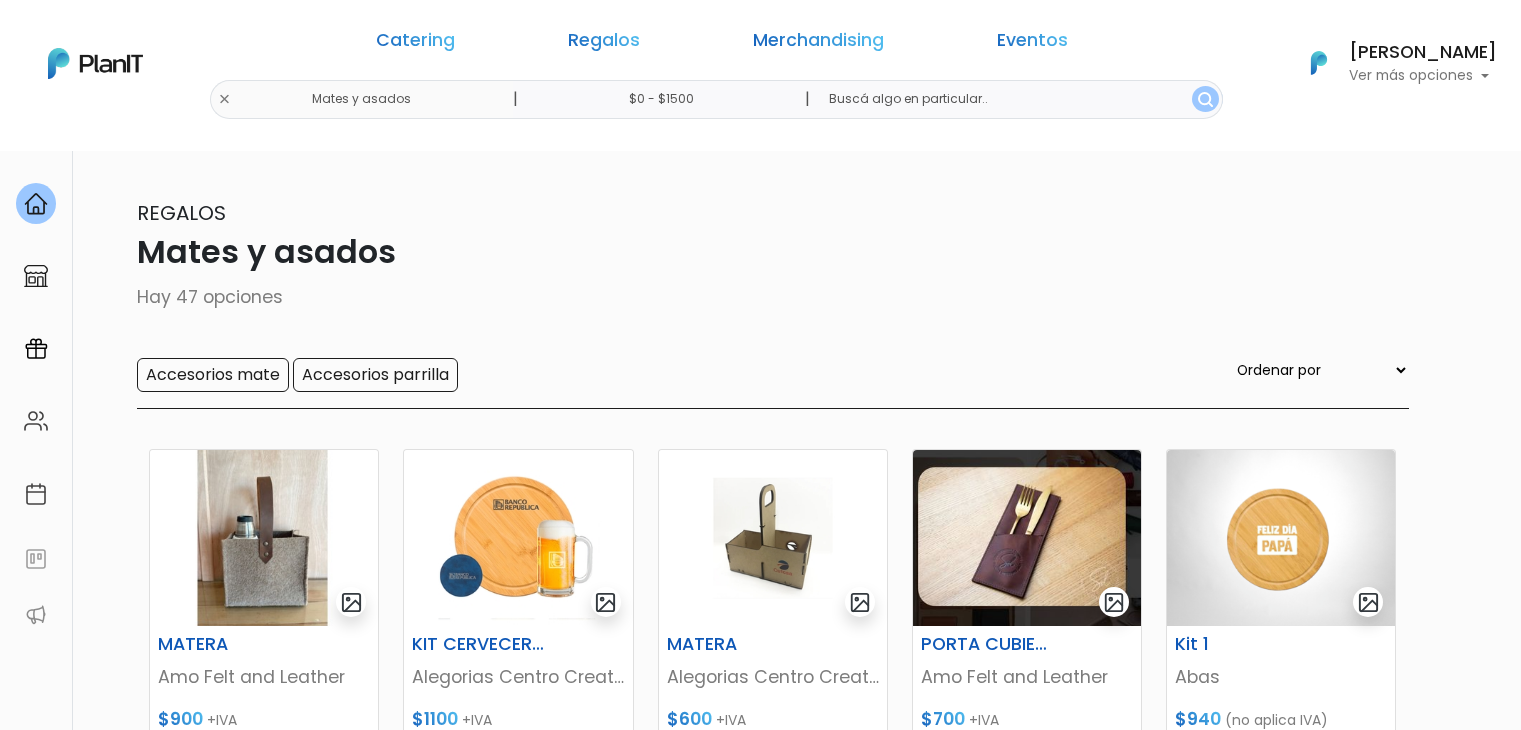 scroll, scrollTop: 0, scrollLeft: 0, axis: both 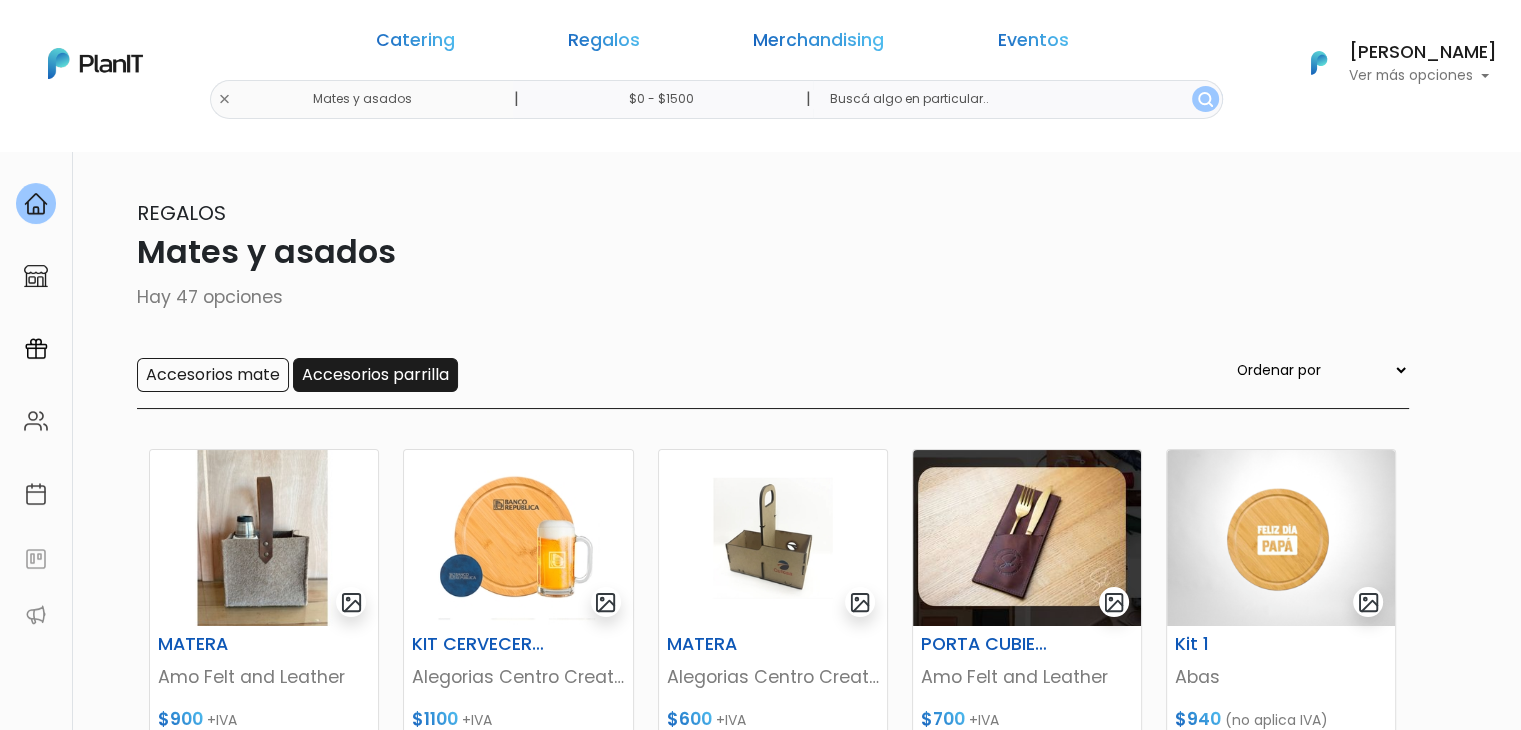 click on "Accesorios parrilla" at bounding box center [375, 375] 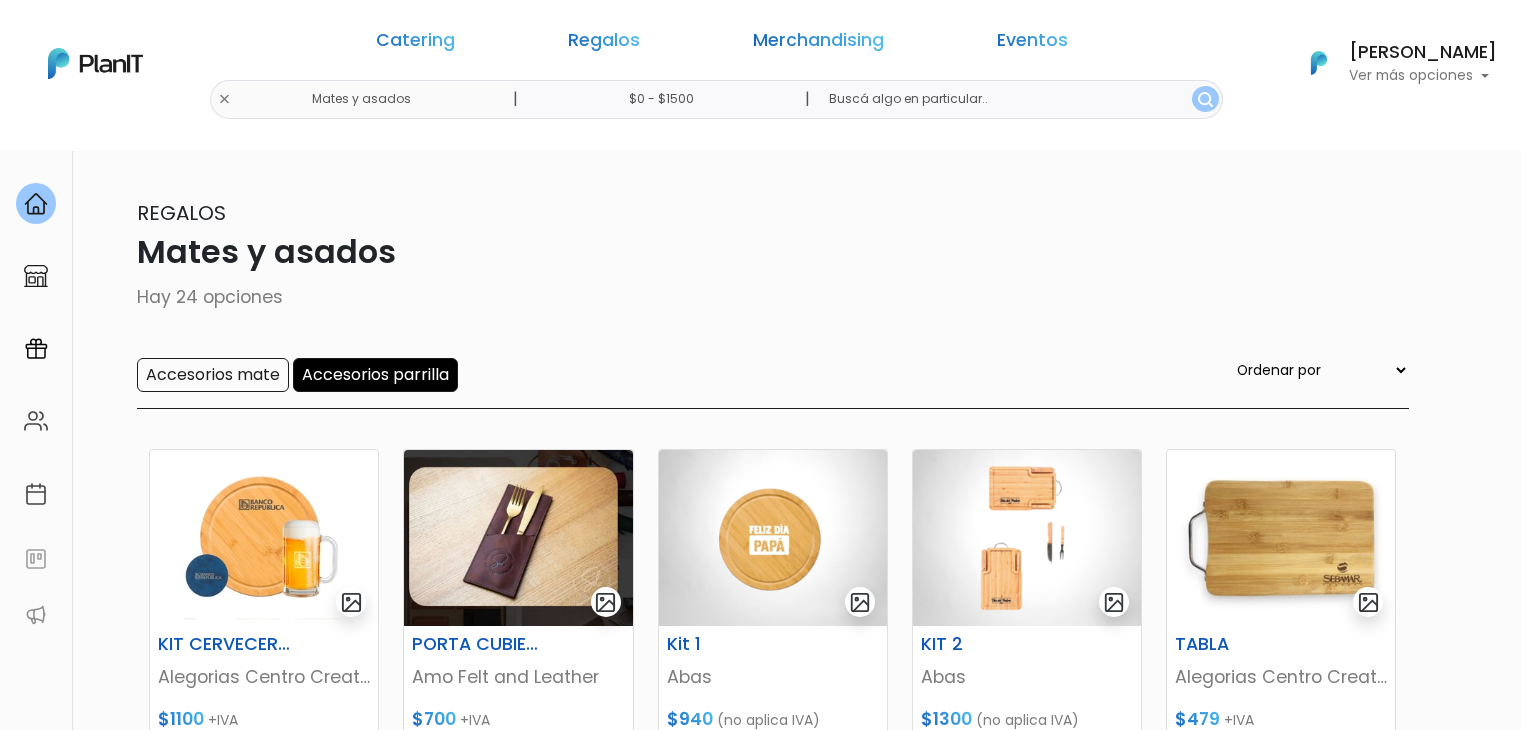 scroll, scrollTop: 0, scrollLeft: 0, axis: both 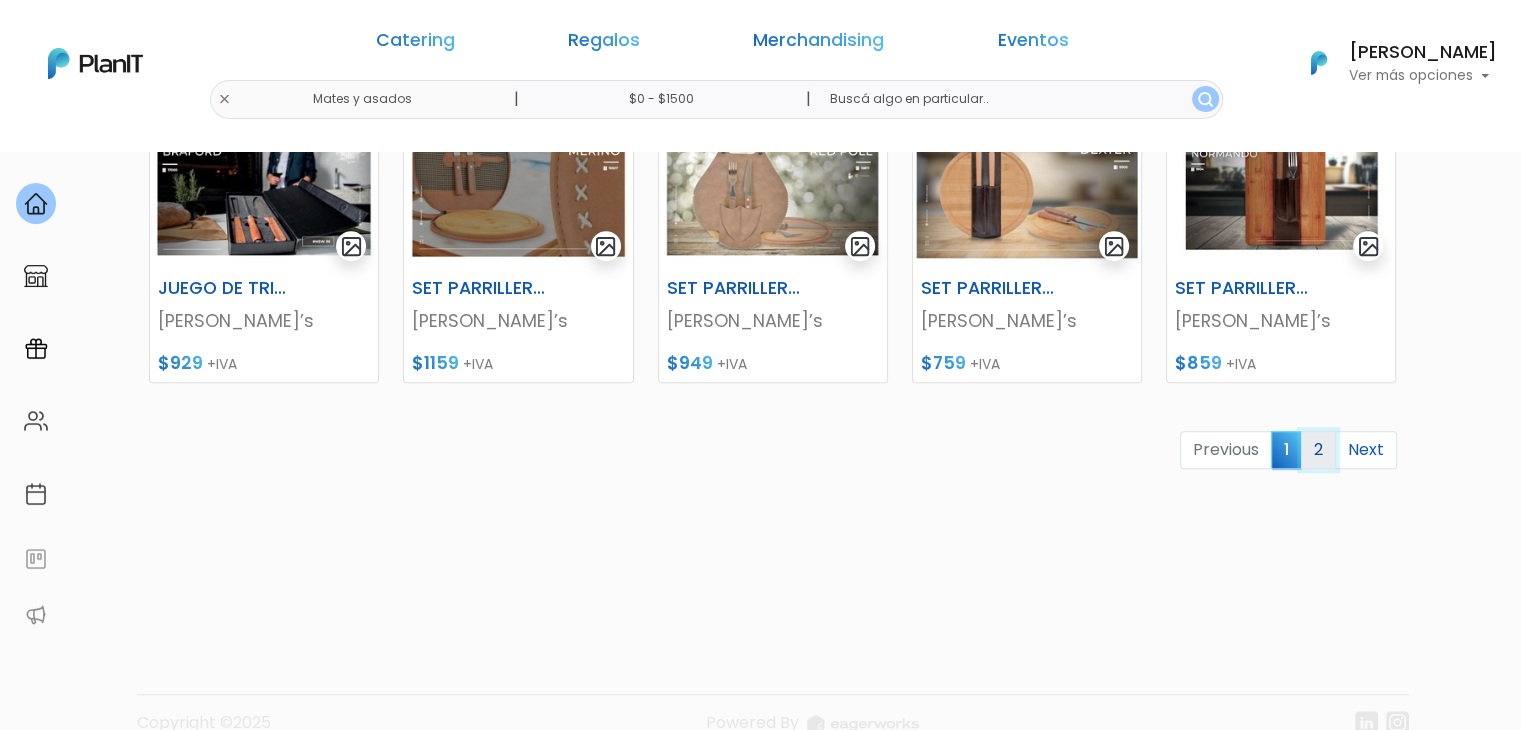 click on "2" at bounding box center (1318, 450) 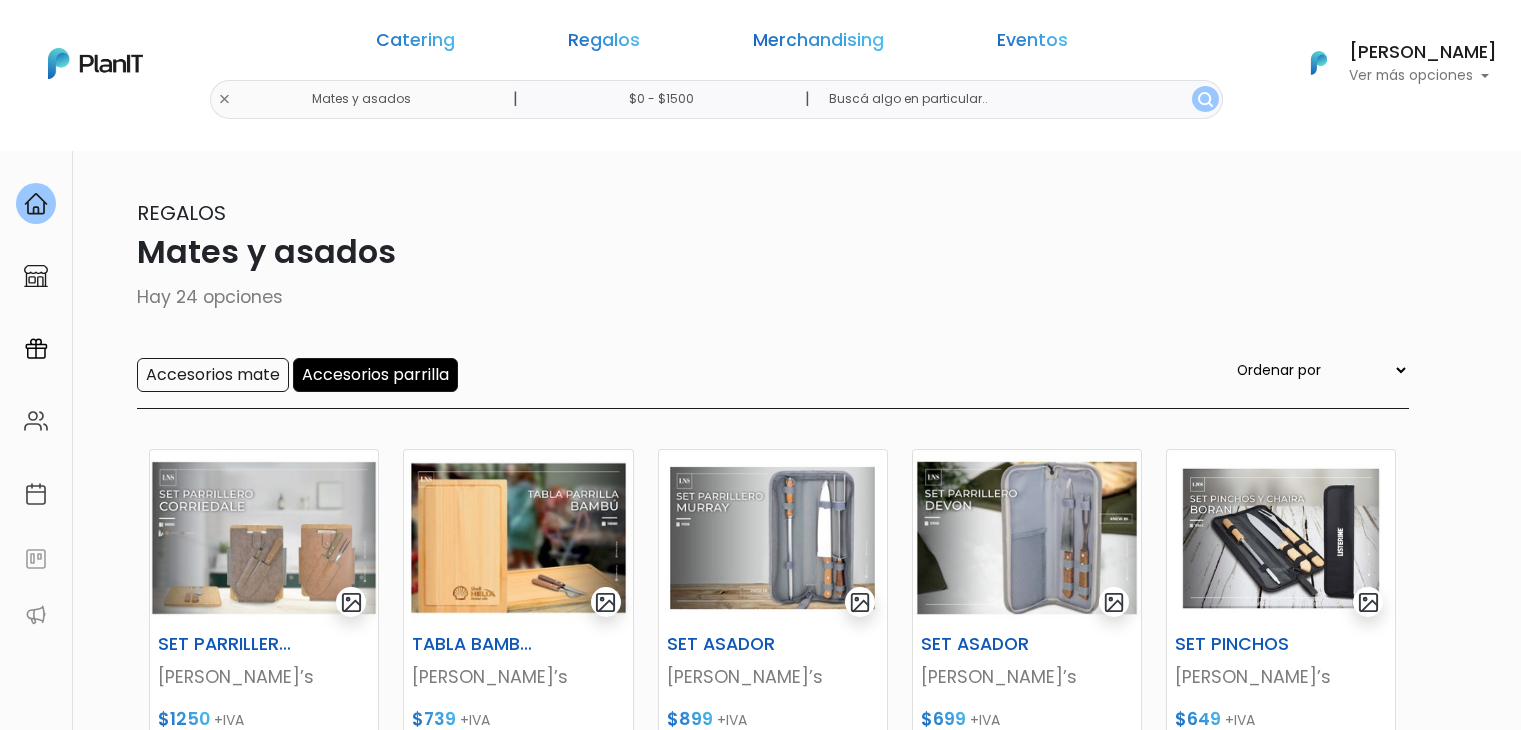 scroll, scrollTop: 0, scrollLeft: 0, axis: both 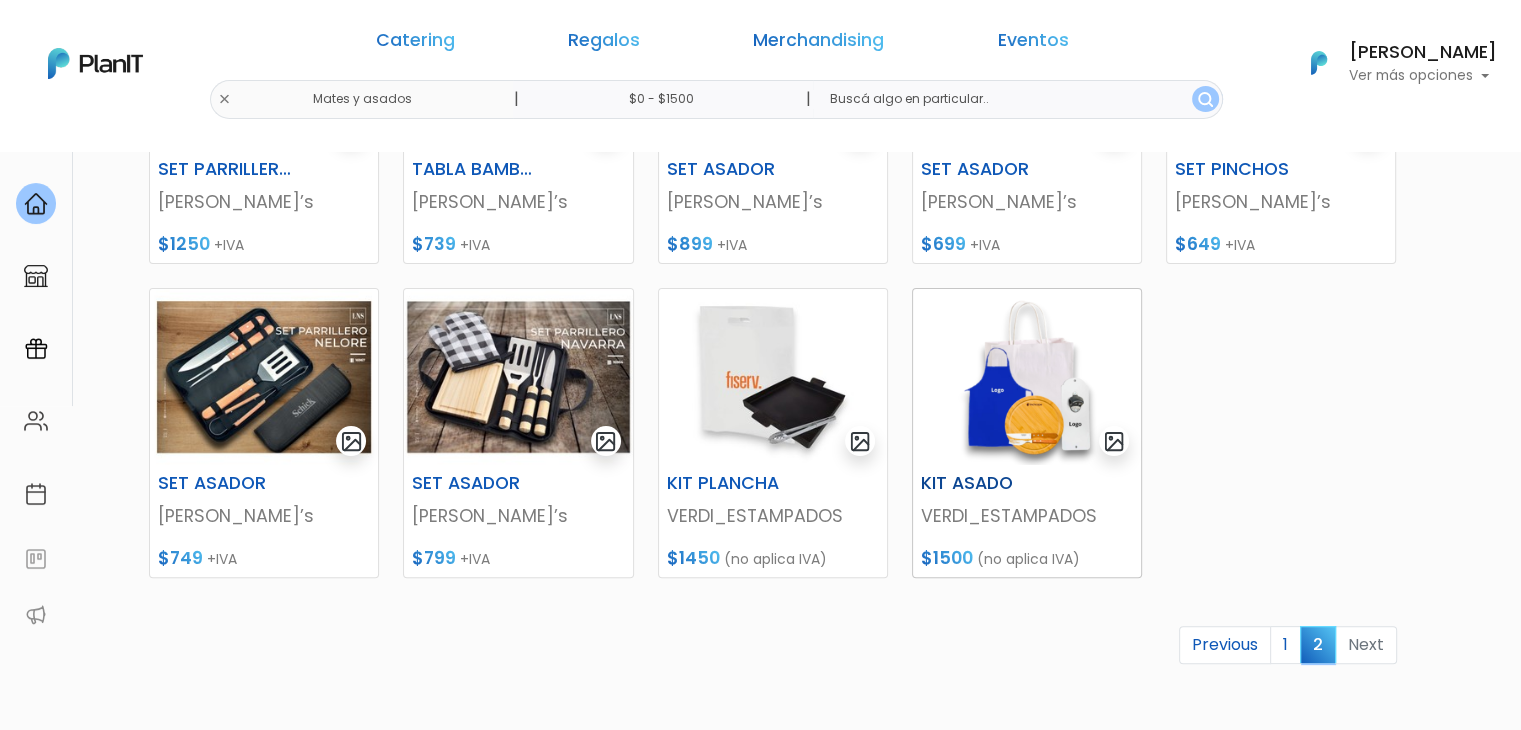 click at bounding box center [1027, 377] 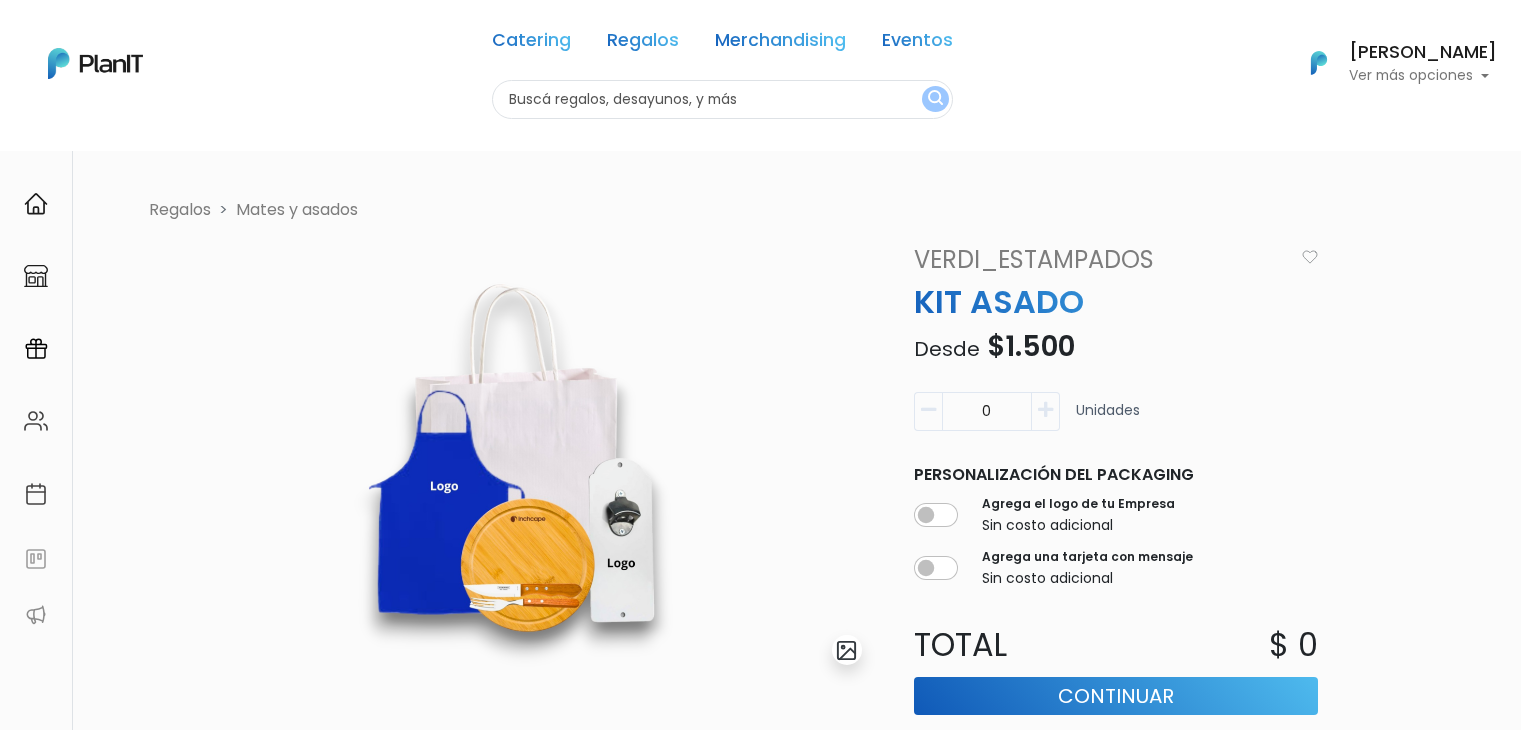 scroll, scrollTop: 0, scrollLeft: 0, axis: both 